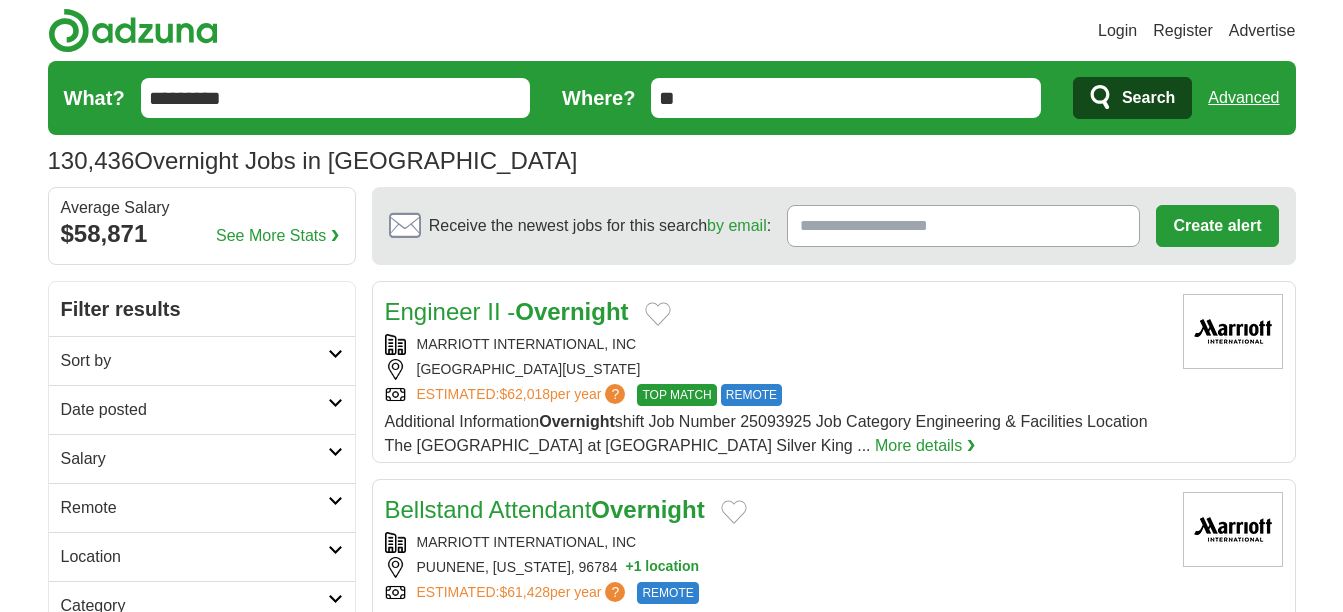 scroll, scrollTop: 0, scrollLeft: 0, axis: both 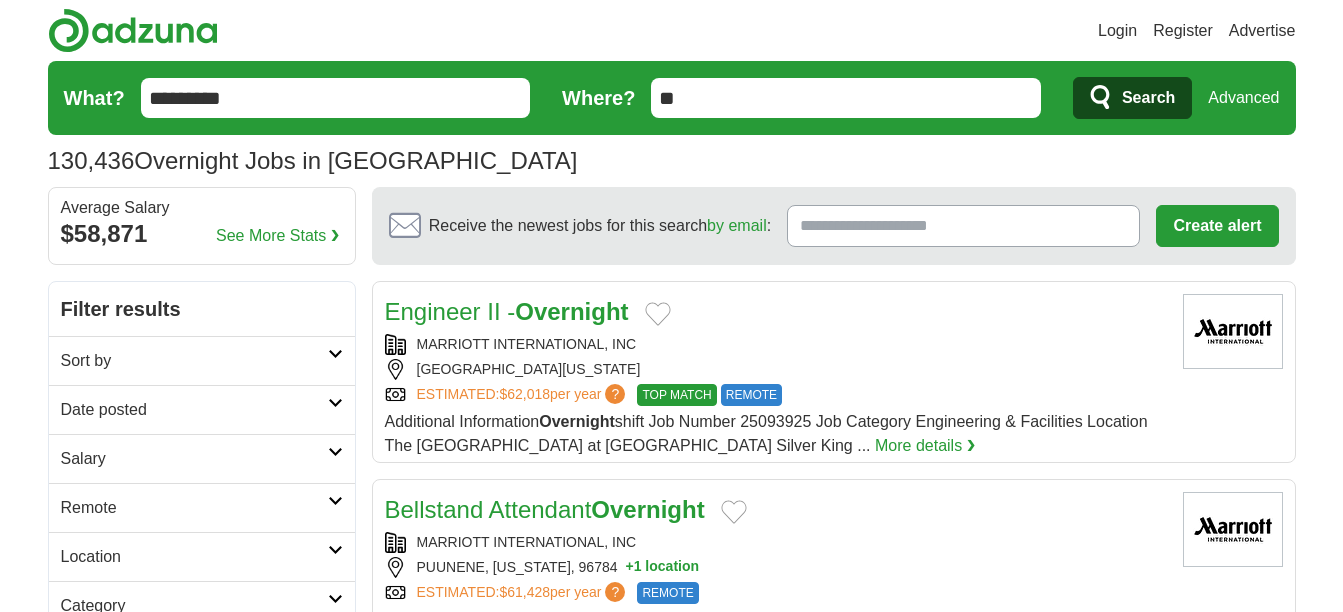 click on "Advanced" at bounding box center [1243, 98] 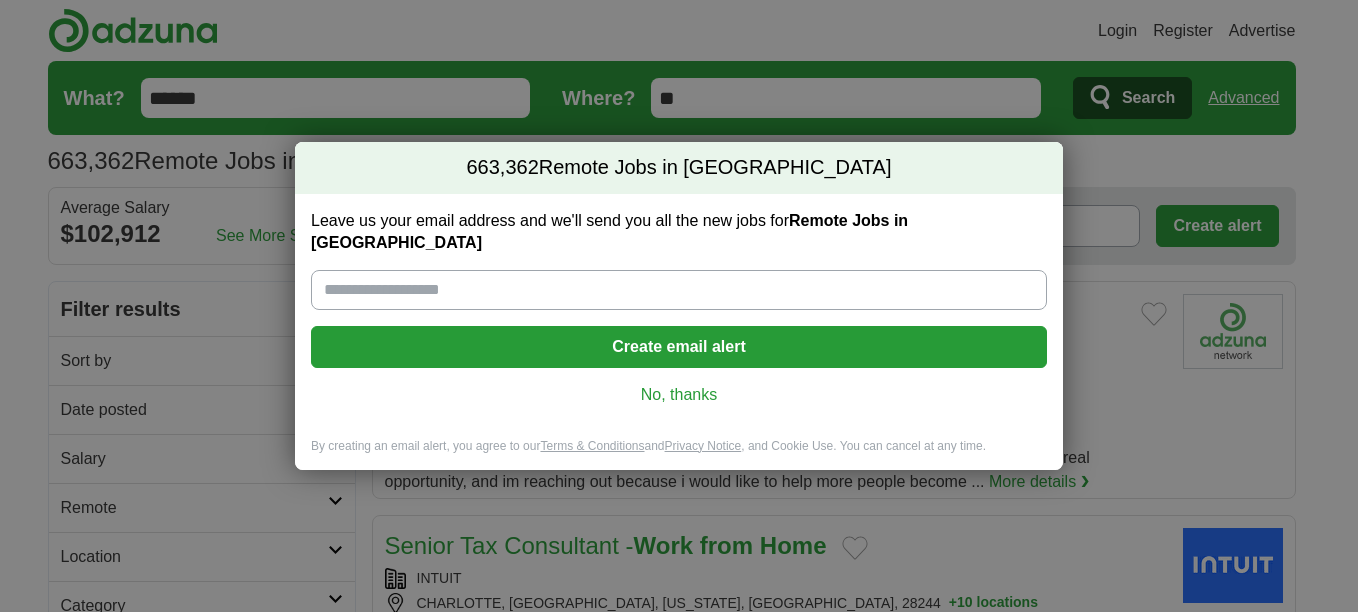 scroll, scrollTop: 0, scrollLeft: 0, axis: both 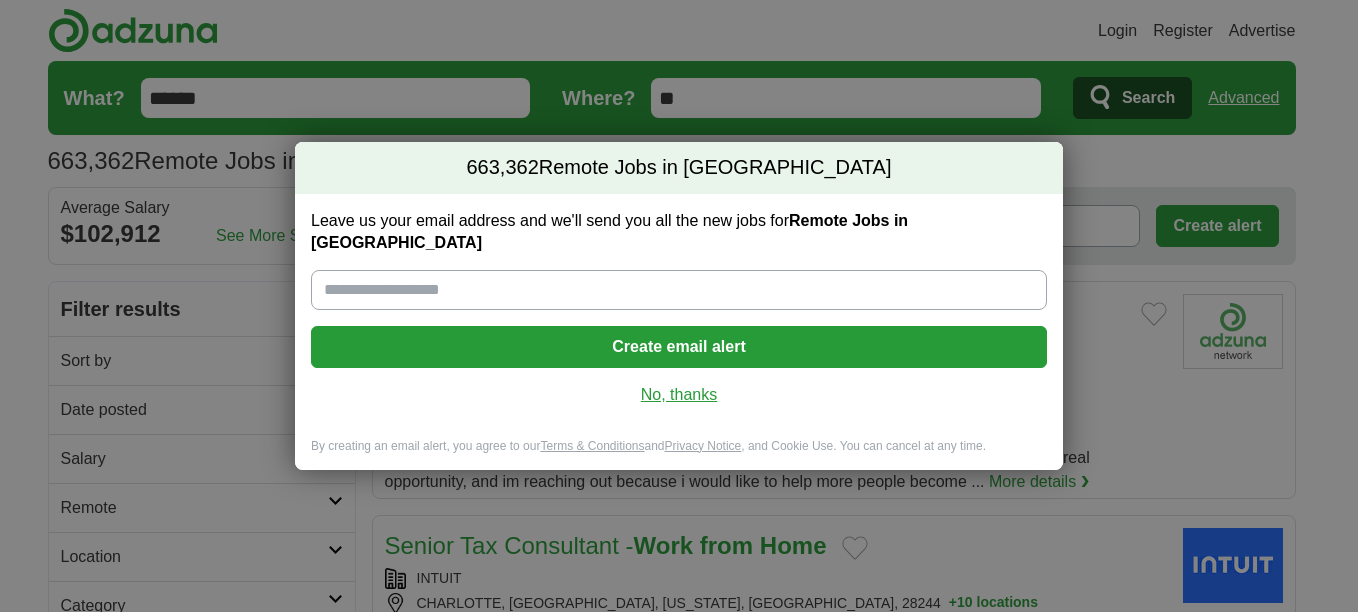 click on "No, thanks" at bounding box center (679, 395) 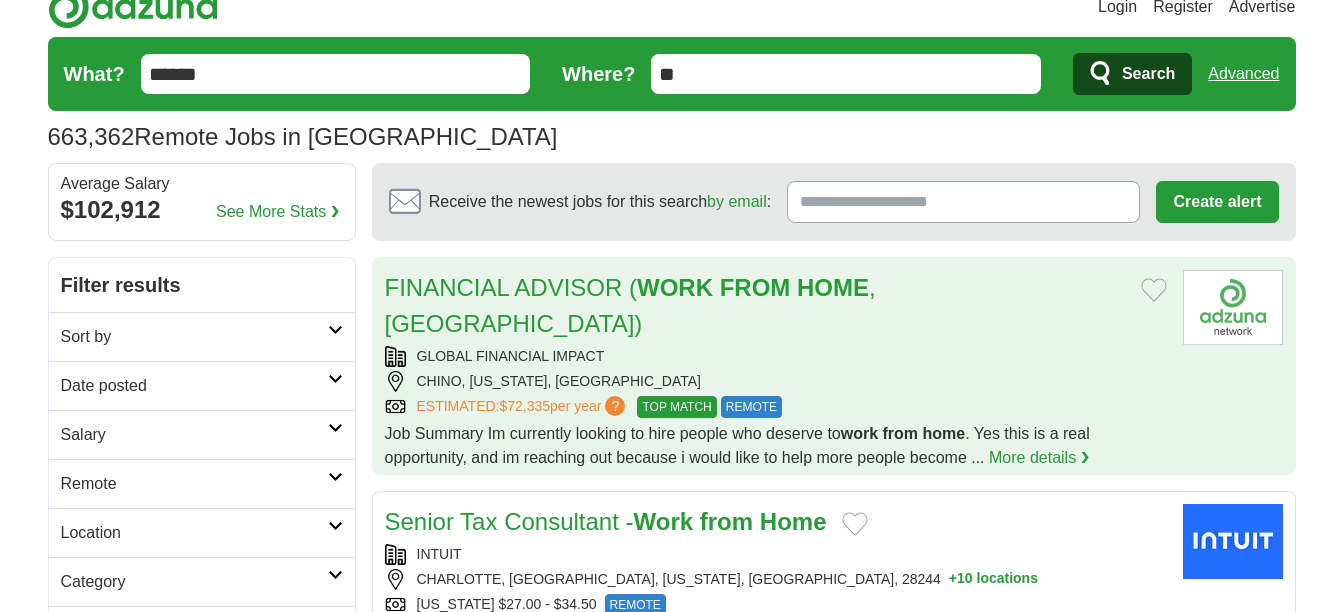 scroll, scrollTop: 0, scrollLeft: 0, axis: both 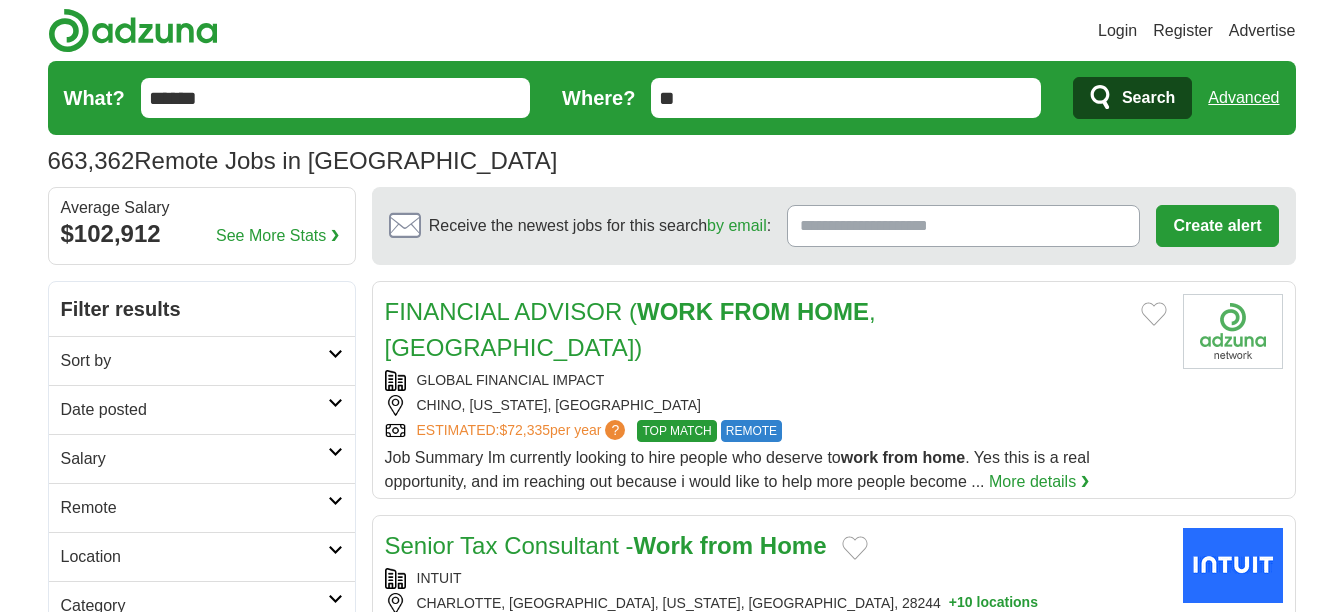 click on "******" at bounding box center (336, 98) 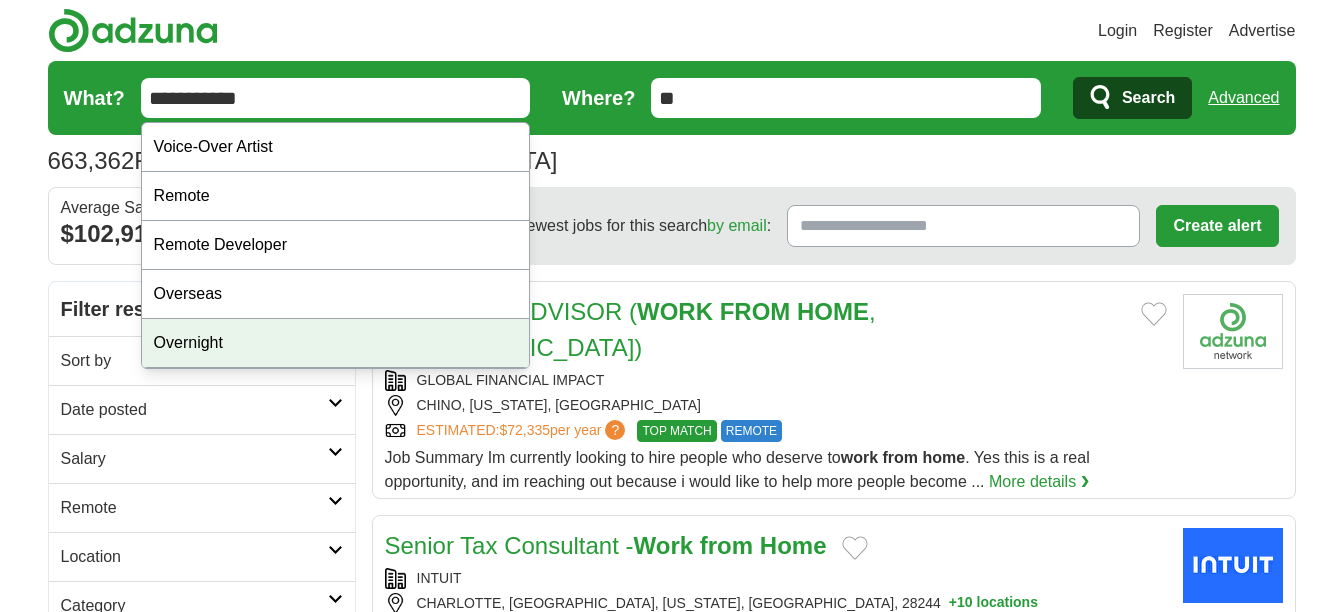 click on "Overnight" at bounding box center (336, 343) 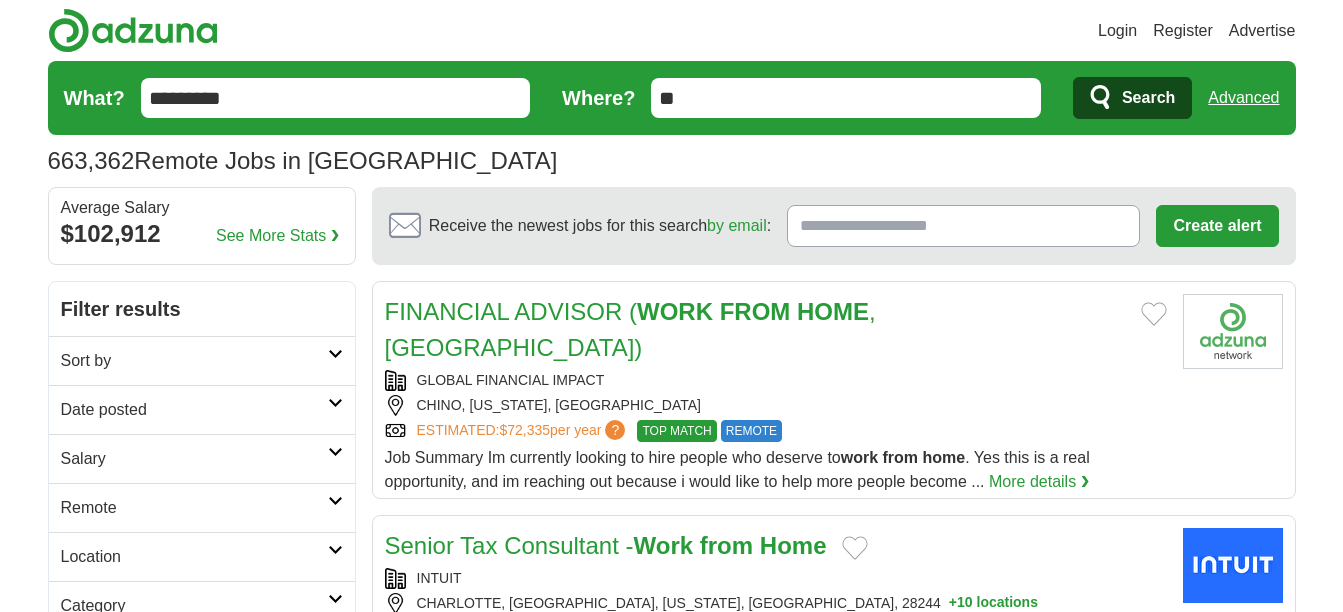 click on "*********" at bounding box center (336, 98) 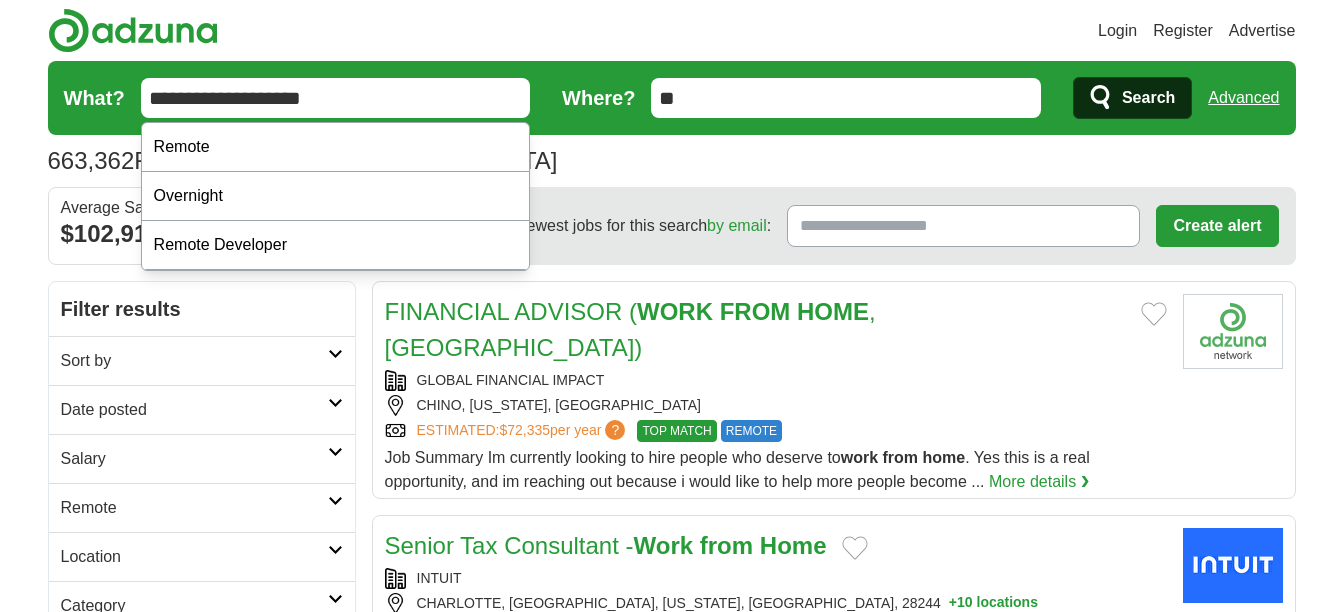 type on "**********" 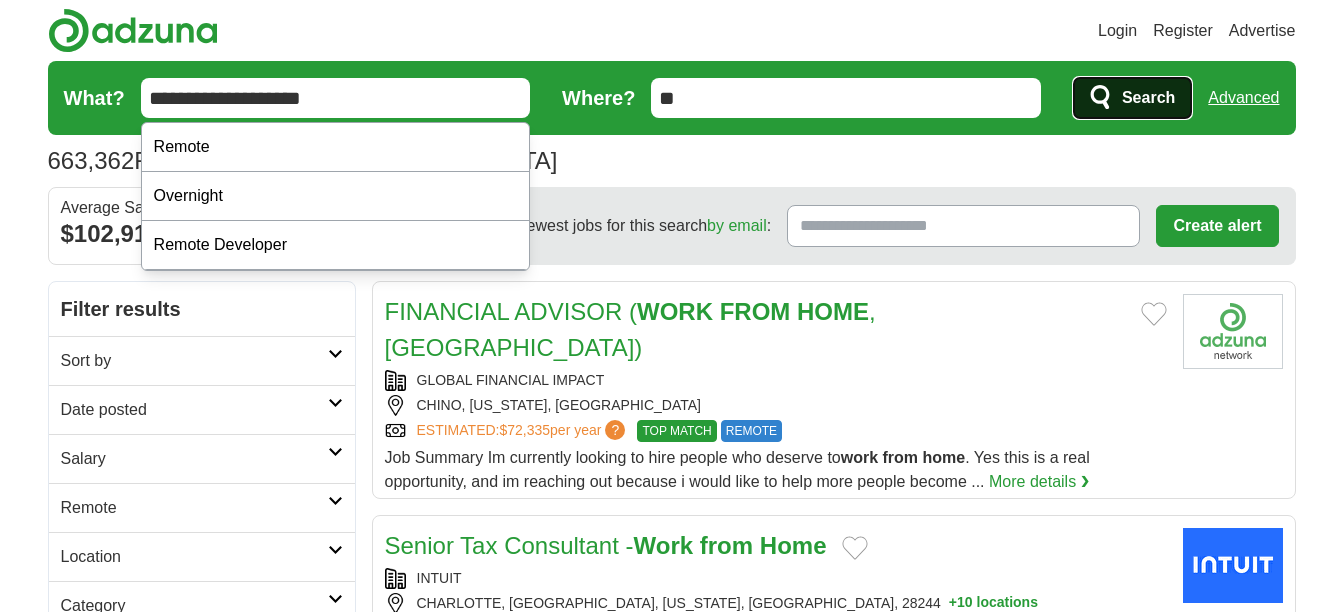 click on "Search" at bounding box center (1148, 98) 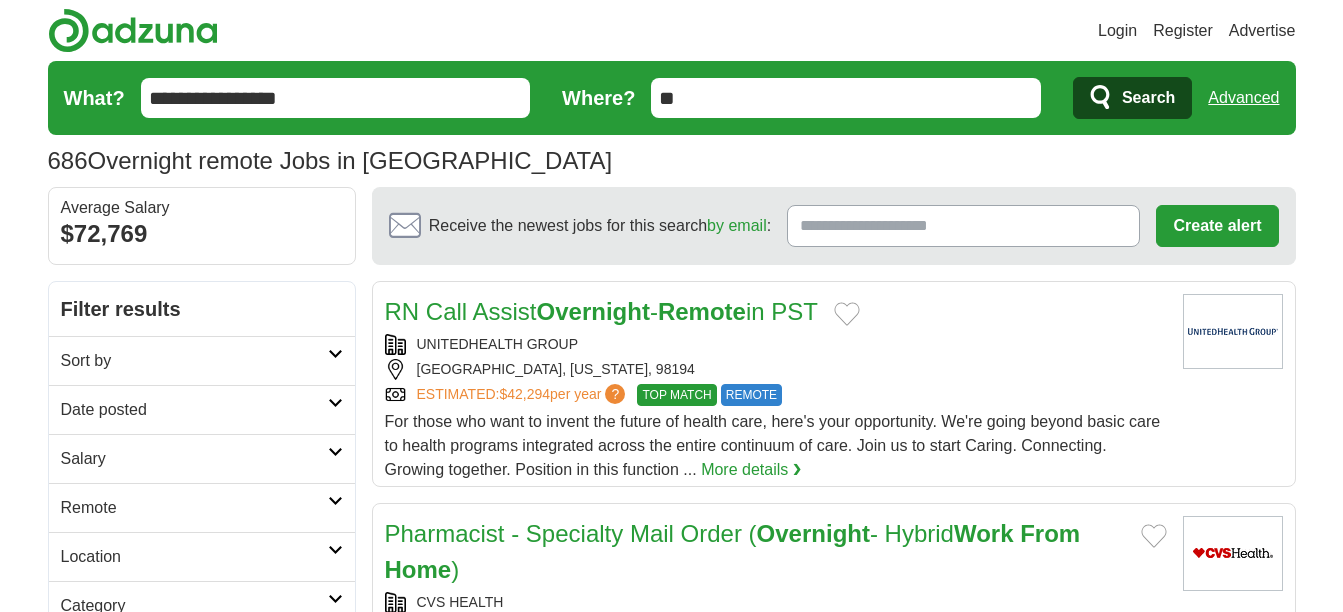 scroll, scrollTop: 0, scrollLeft: 0, axis: both 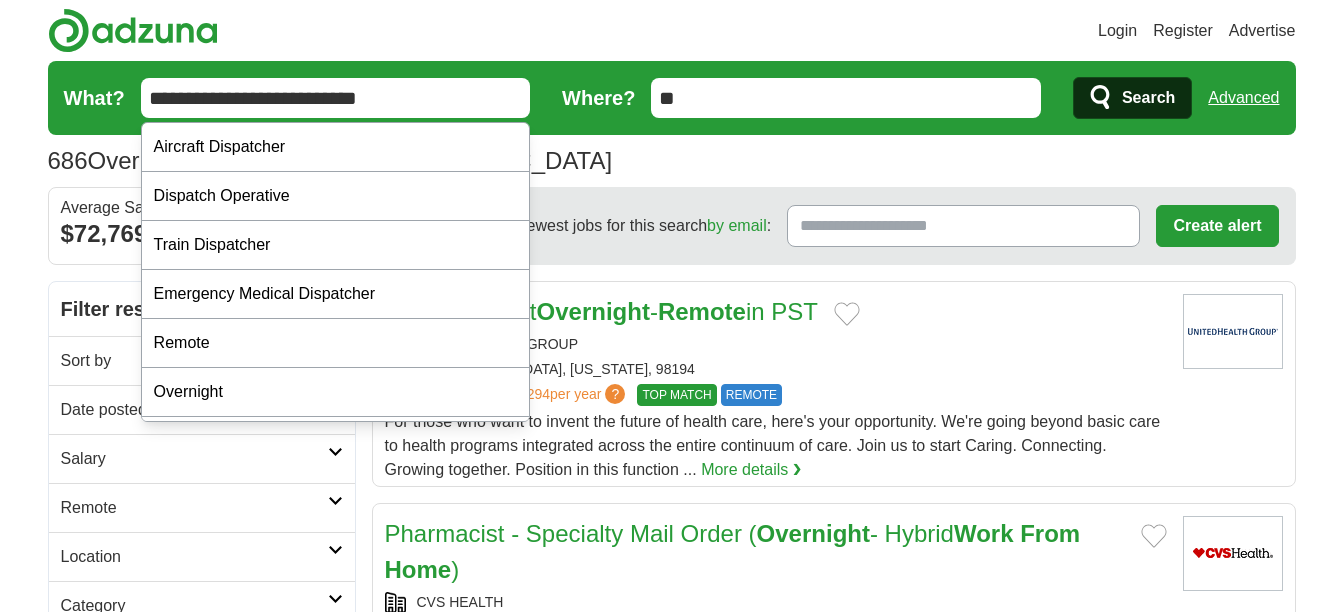 type on "**********" 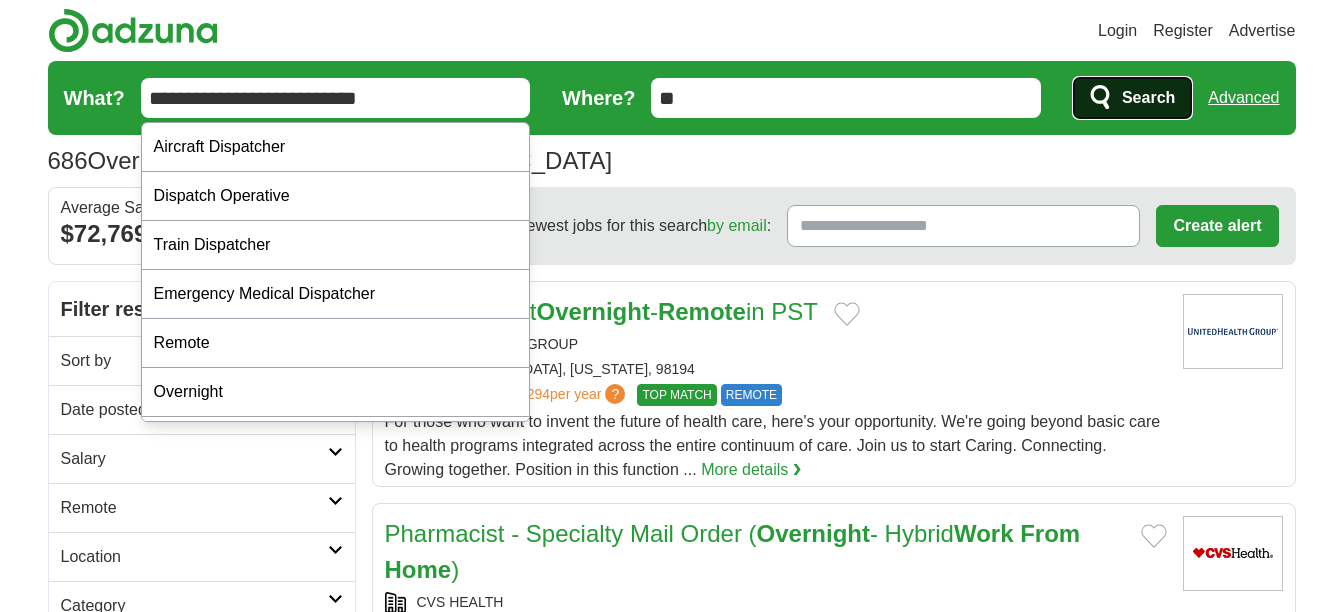 click on "Search" at bounding box center [1148, 98] 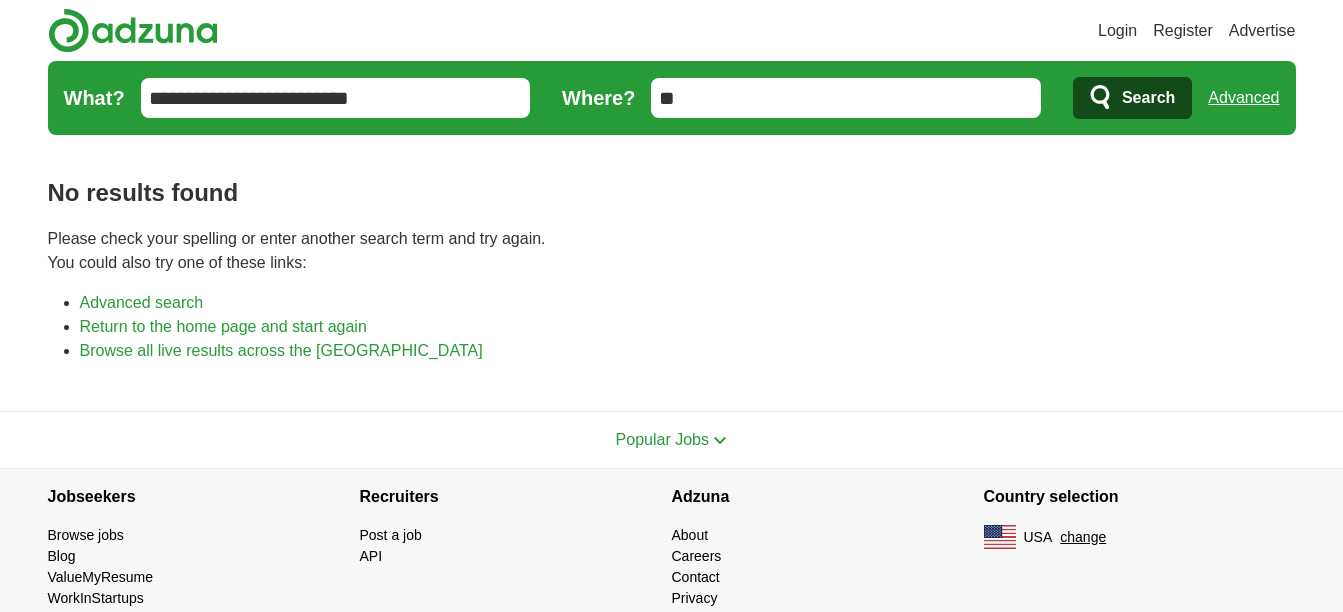 scroll, scrollTop: 0, scrollLeft: 0, axis: both 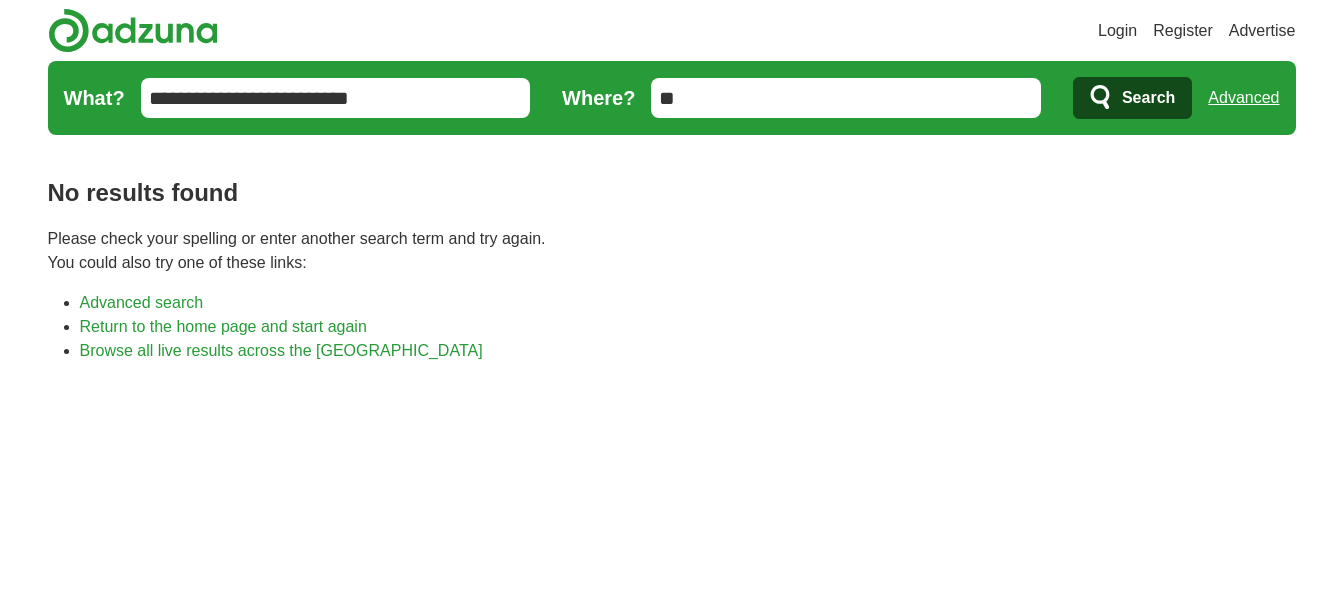 click on "**********" at bounding box center (336, 98) 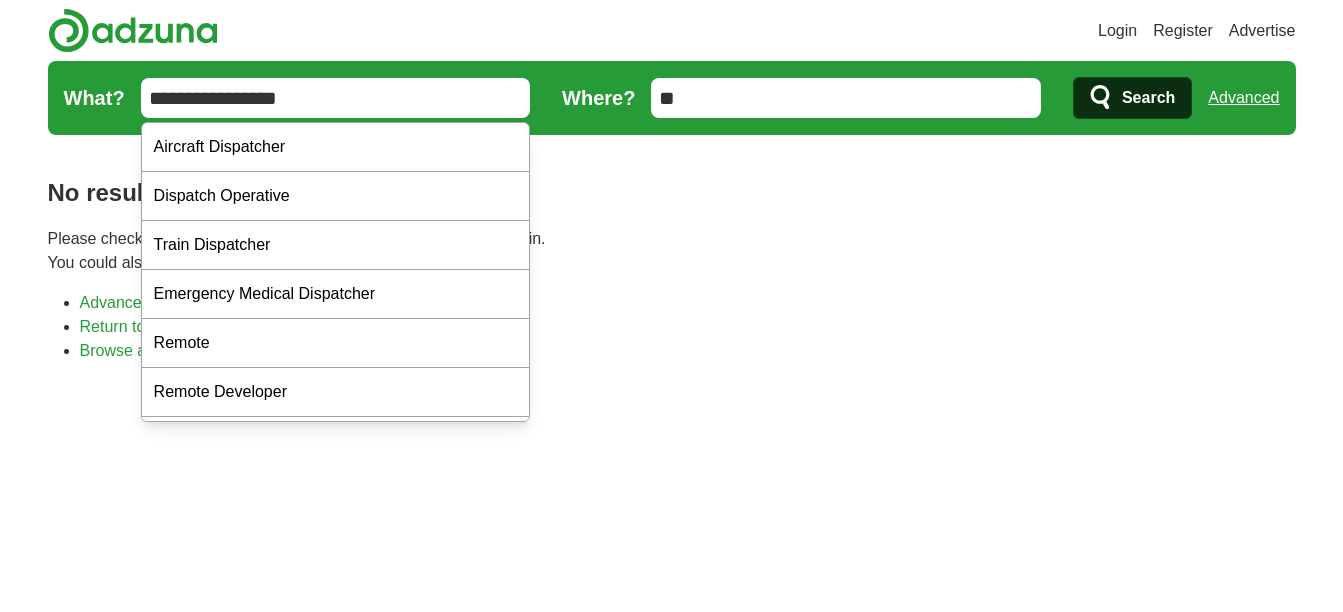 type on "**********" 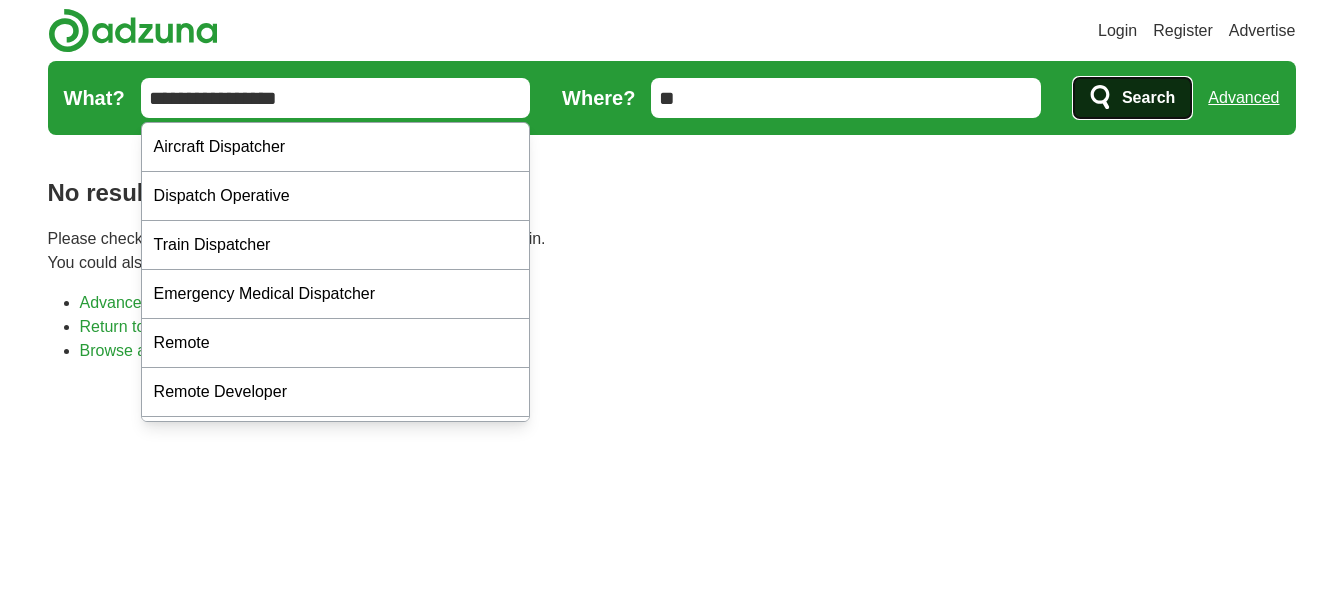 click on "Search" at bounding box center [1148, 98] 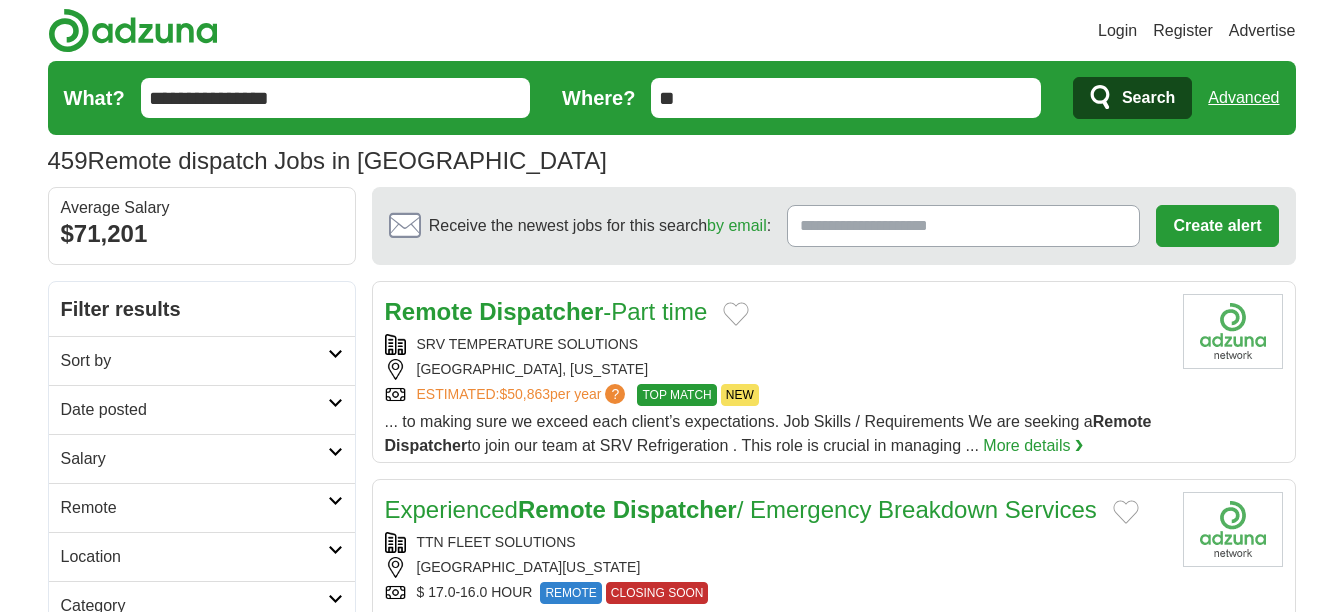 scroll, scrollTop: 0, scrollLeft: 0, axis: both 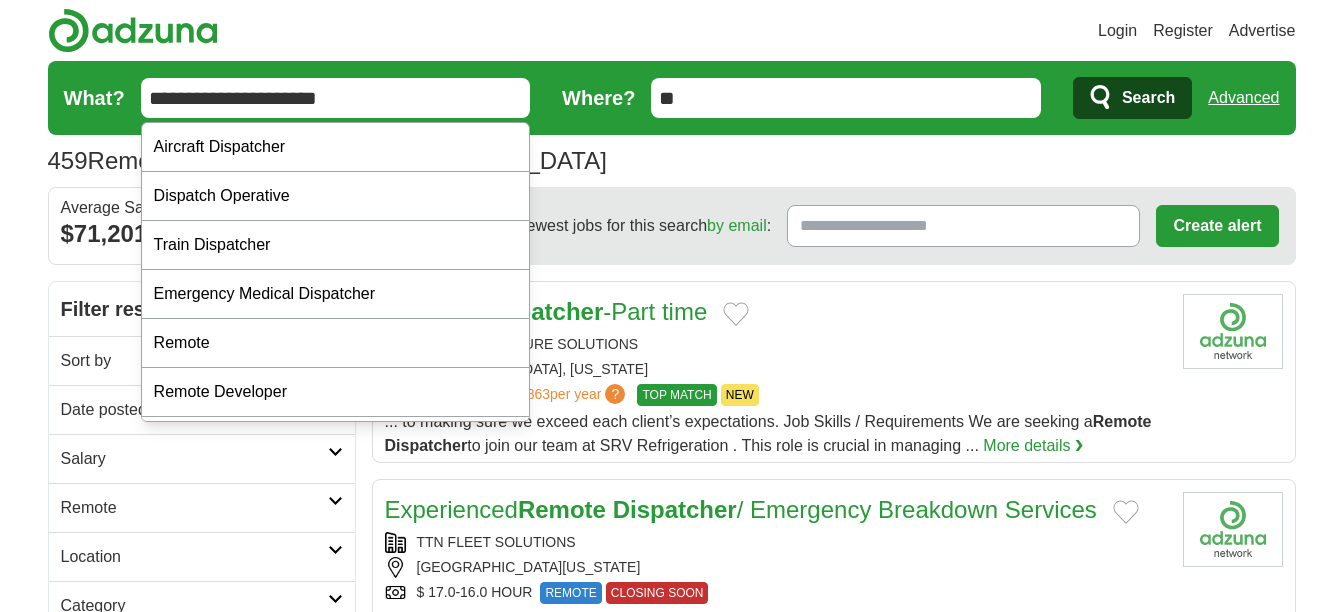 type on "**********" 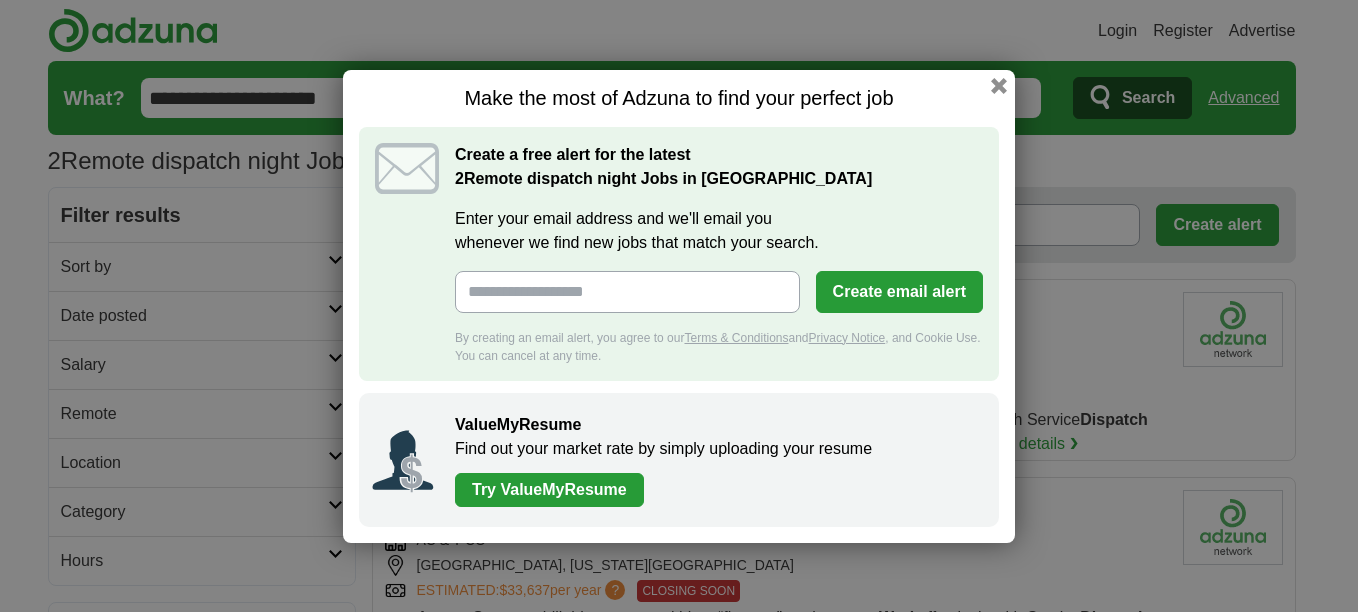 scroll, scrollTop: 0, scrollLeft: 0, axis: both 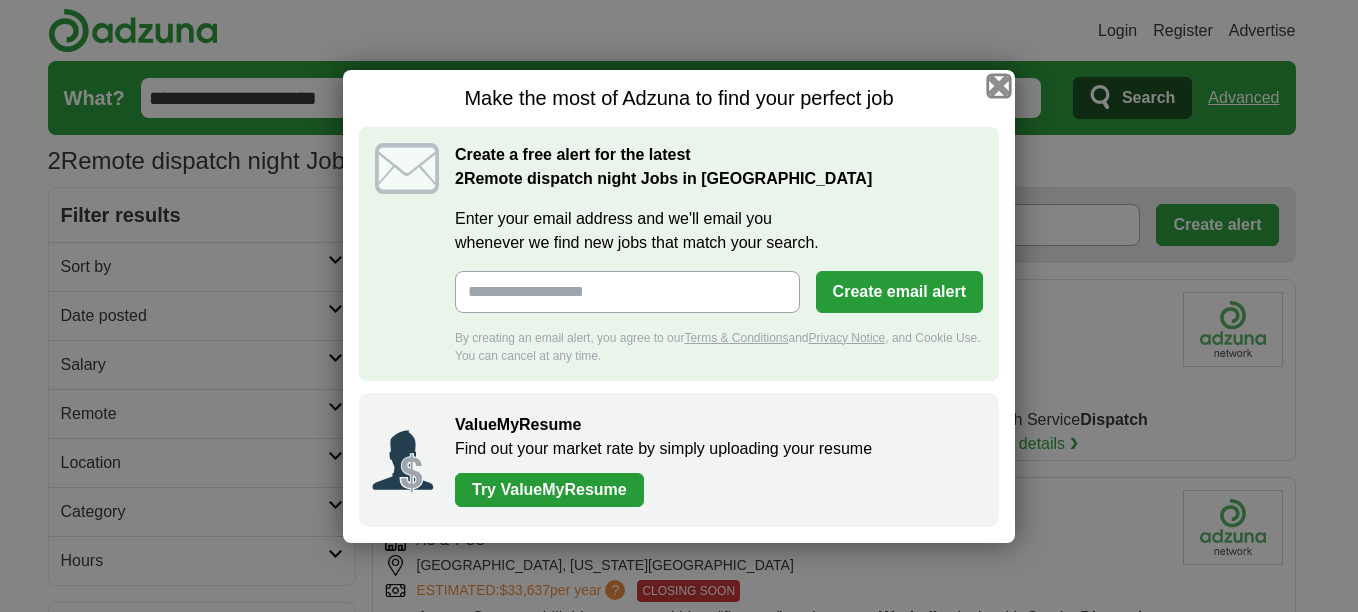 click at bounding box center (999, 85) 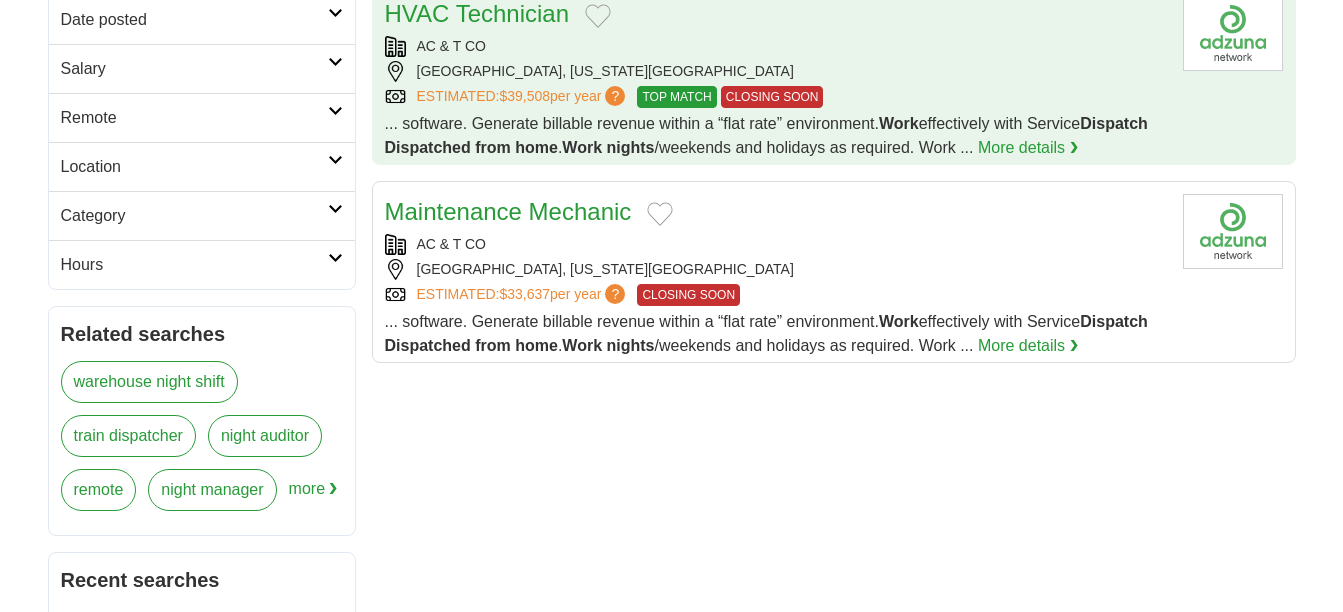 scroll, scrollTop: 0, scrollLeft: 0, axis: both 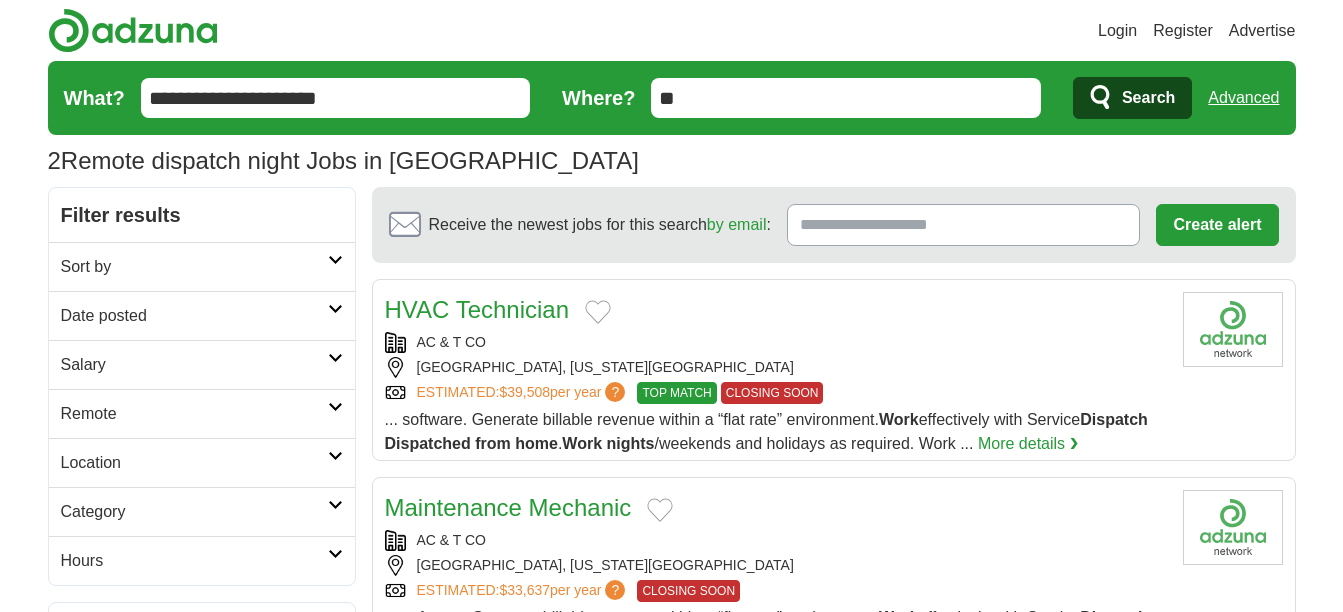 click on "**********" at bounding box center (336, 98) 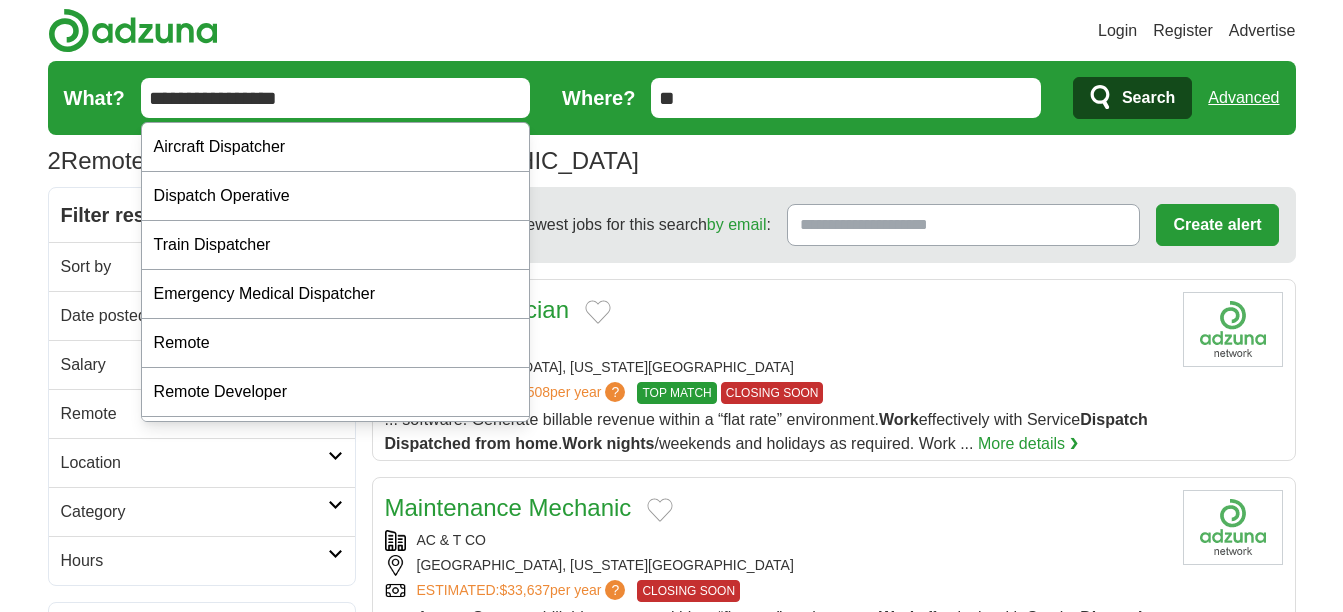 type on "**********" 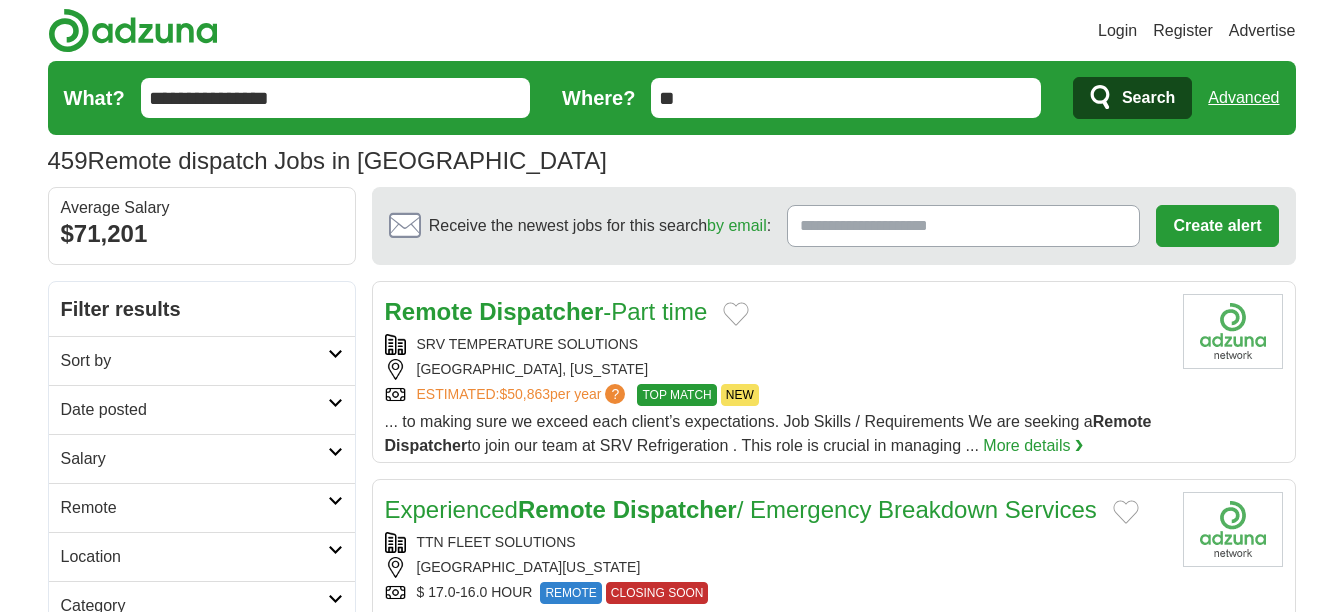 scroll, scrollTop: 0, scrollLeft: 0, axis: both 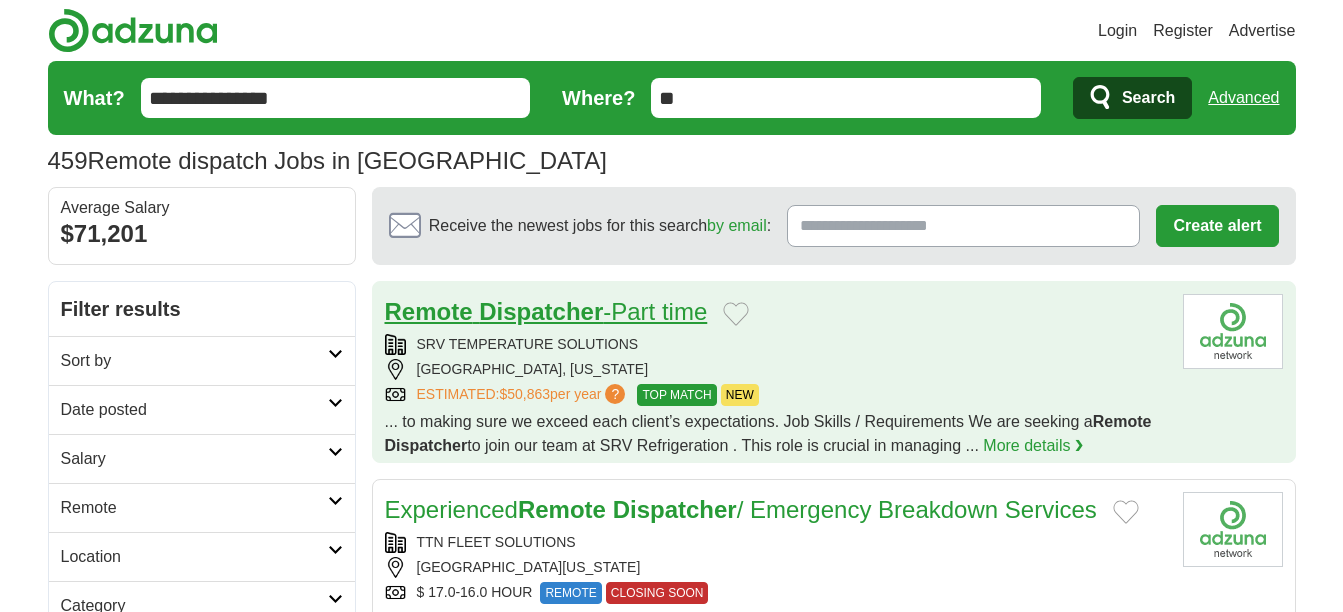 click on "Remote   Dispatcher -Part time" at bounding box center (546, 311) 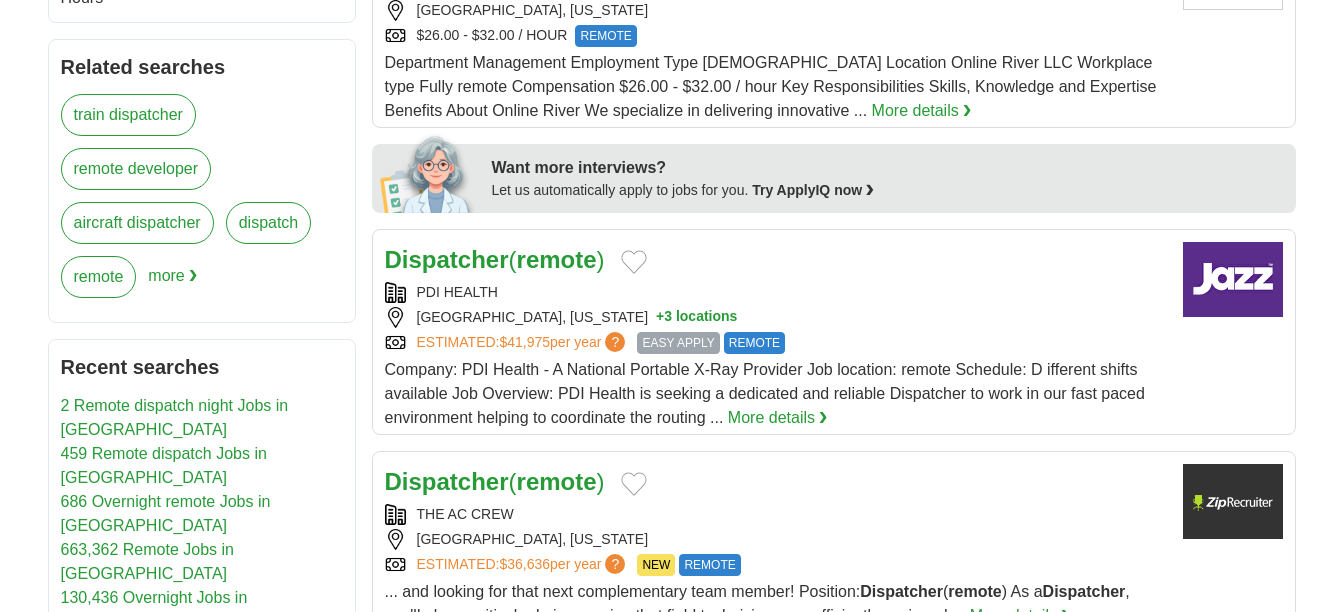 scroll, scrollTop: 760, scrollLeft: 0, axis: vertical 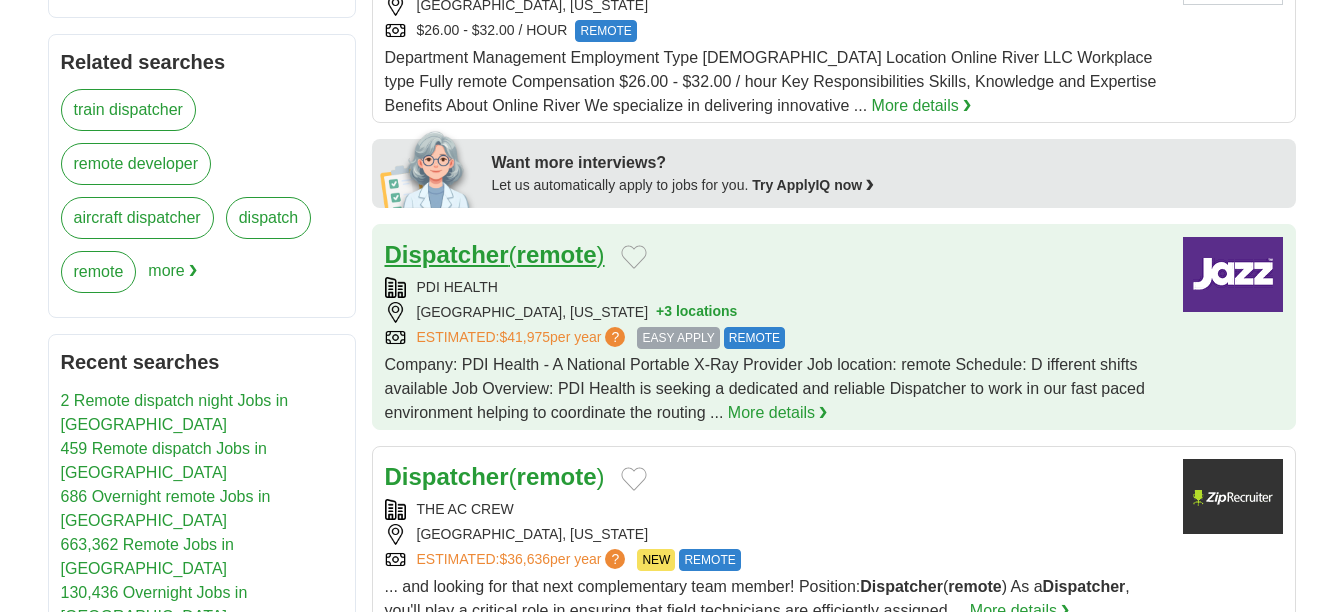 click on "remote" at bounding box center [557, 254] 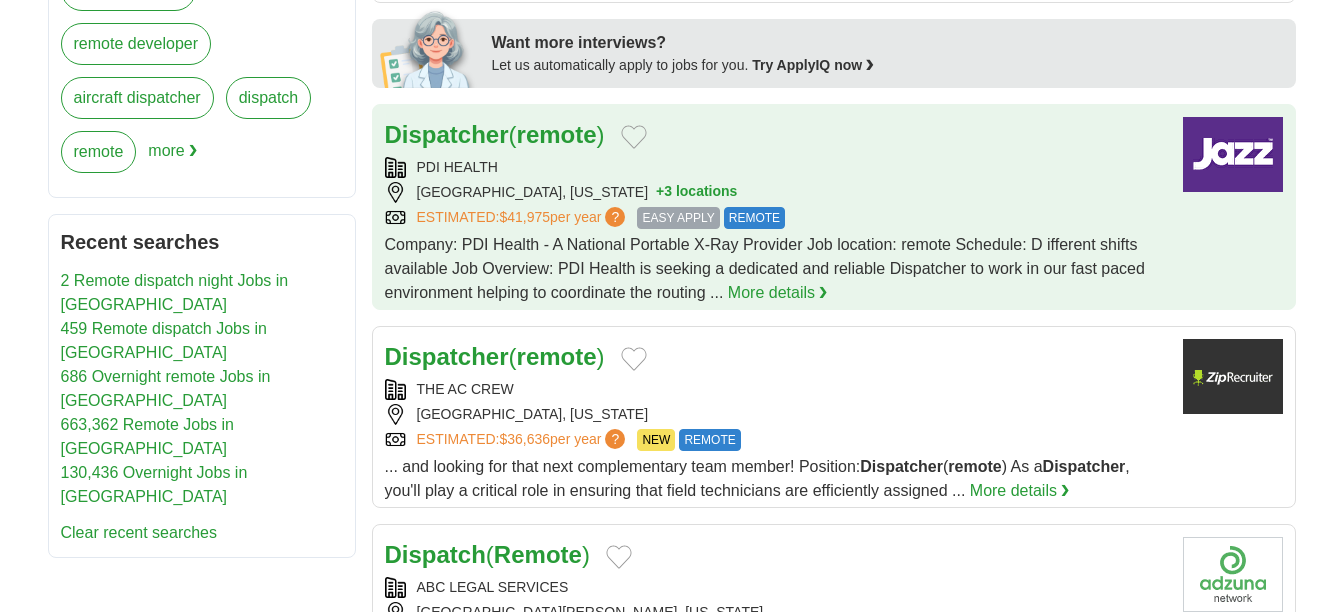 scroll, scrollTop: 920, scrollLeft: 0, axis: vertical 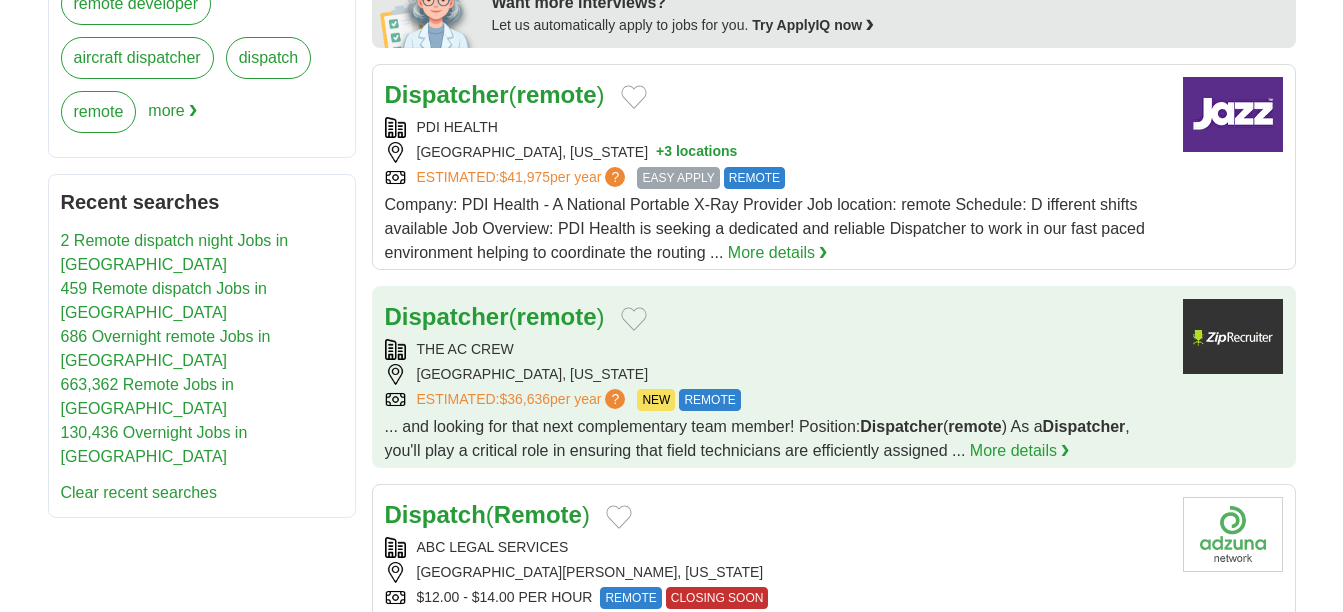 click on "THE AC CREW" at bounding box center (776, 349) 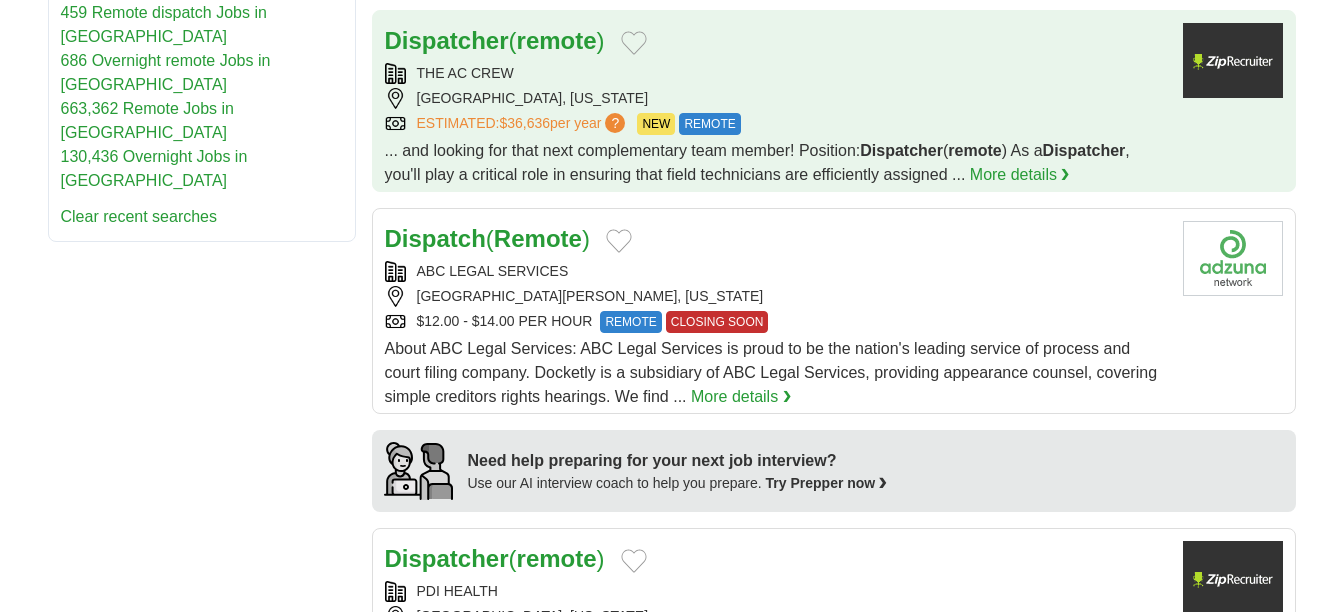 scroll, scrollTop: 1200, scrollLeft: 0, axis: vertical 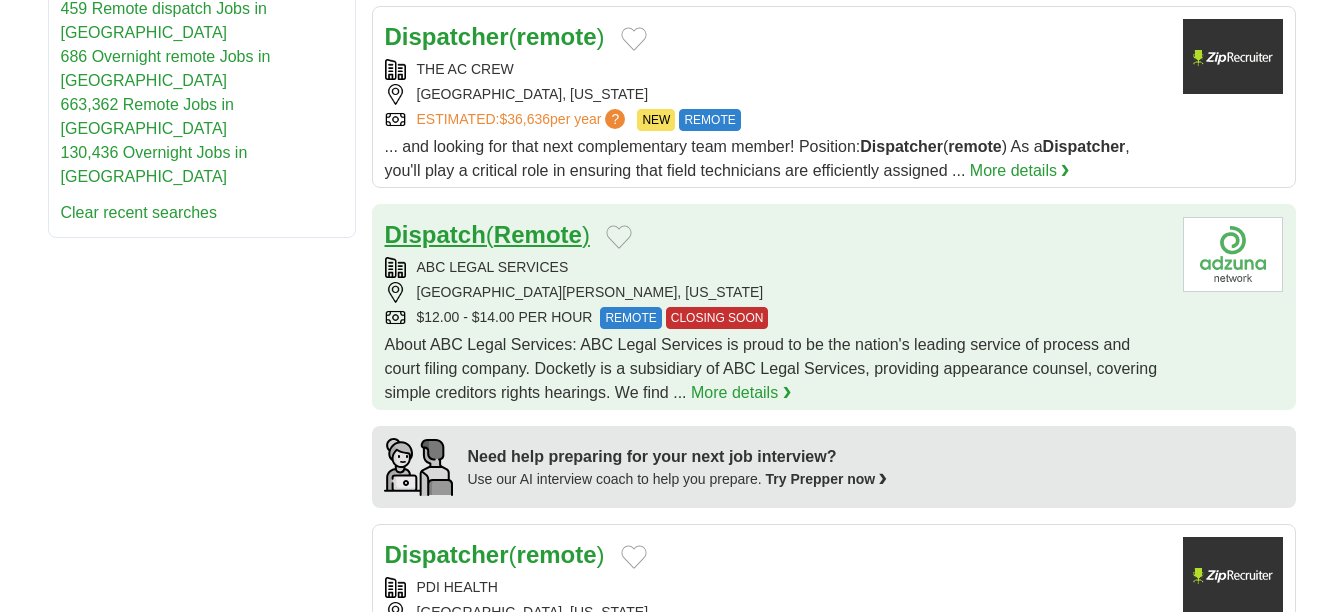 click on "Remote" at bounding box center (538, 234) 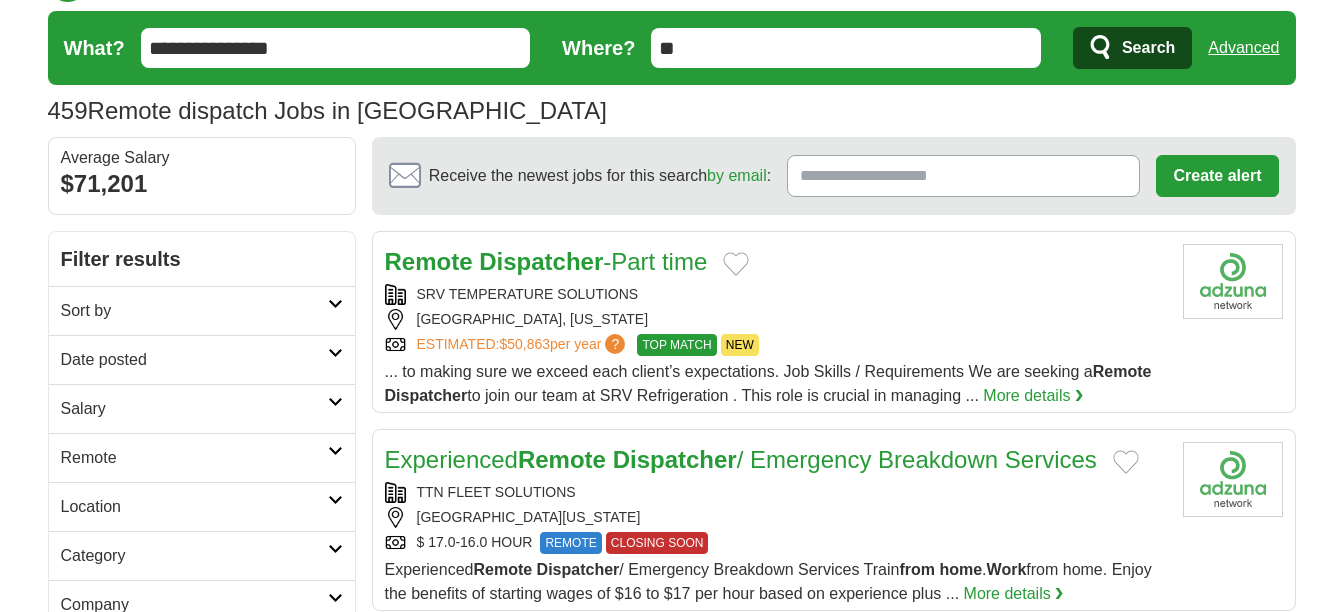 scroll, scrollTop: 0, scrollLeft: 0, axis: both 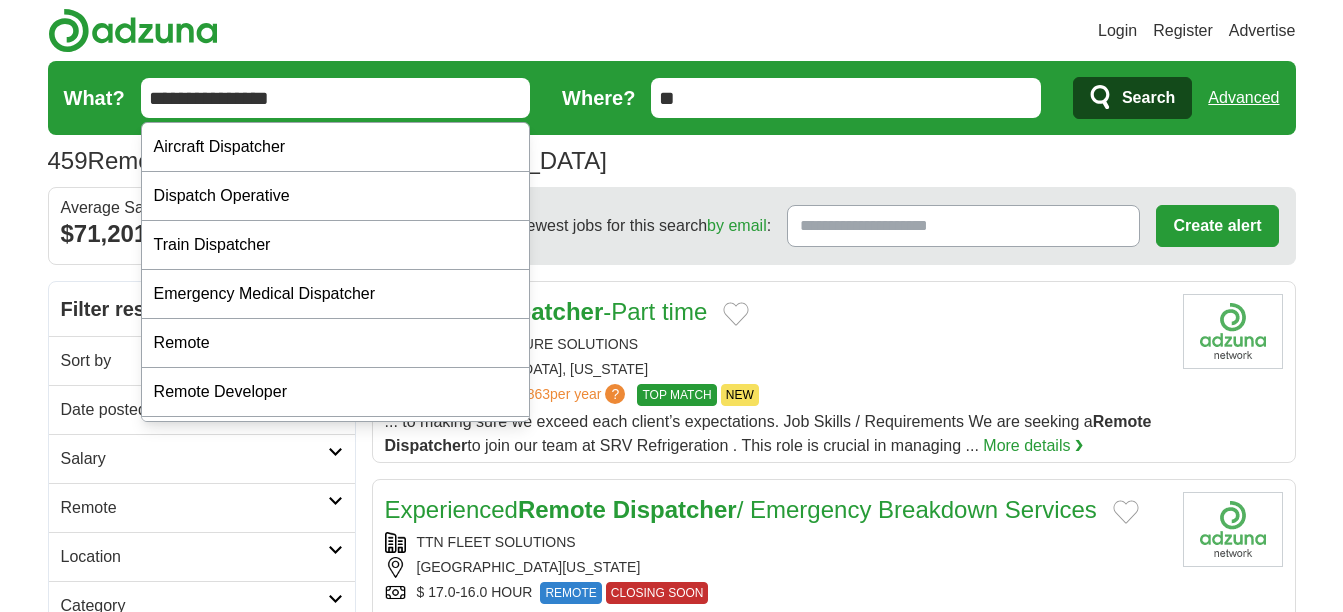 click on "**********" at bounding box center (336, 98) 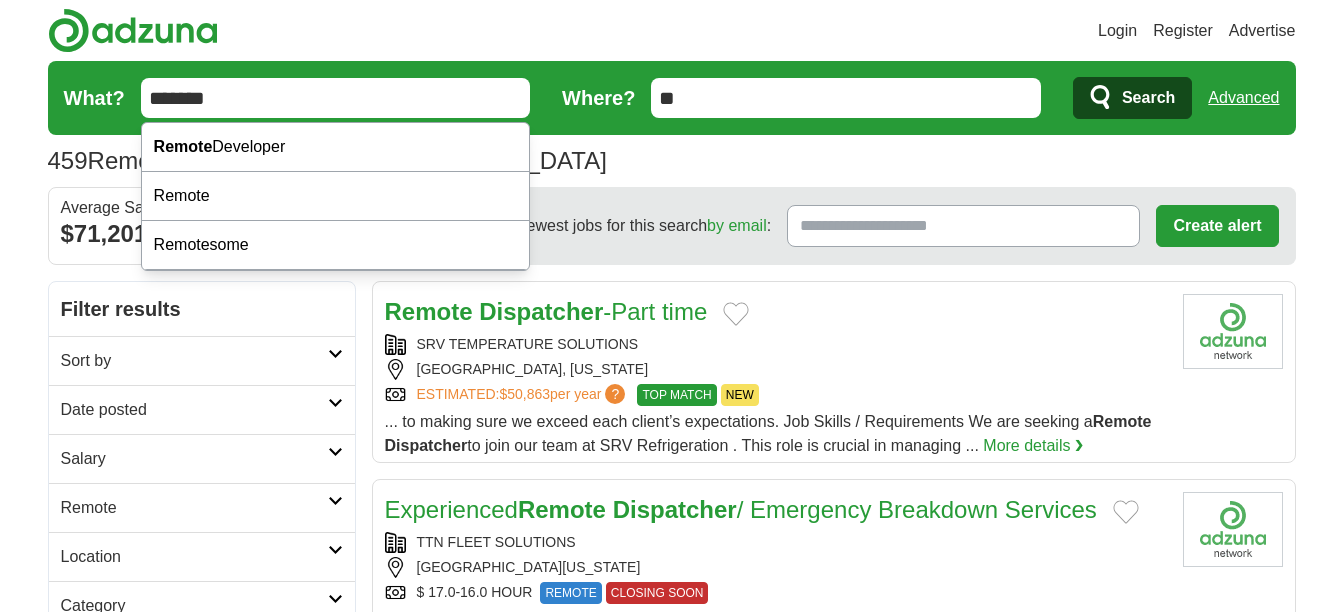 type on "******" 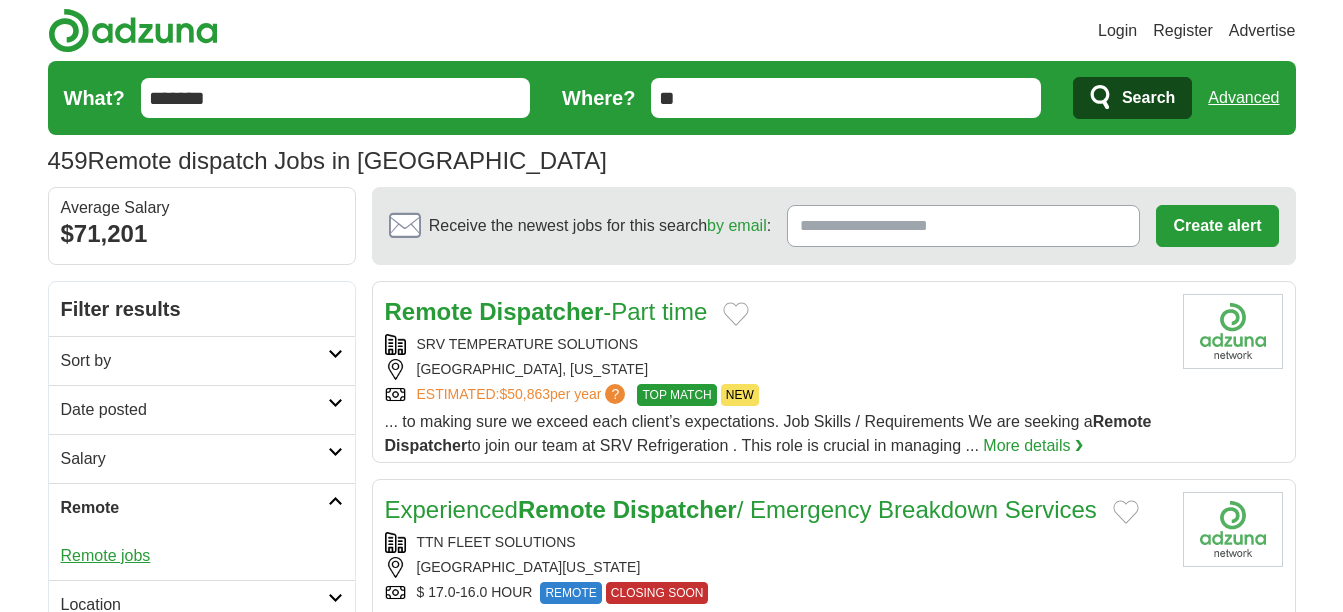 click on "Remote jobs" at bounding box center (106, 555) 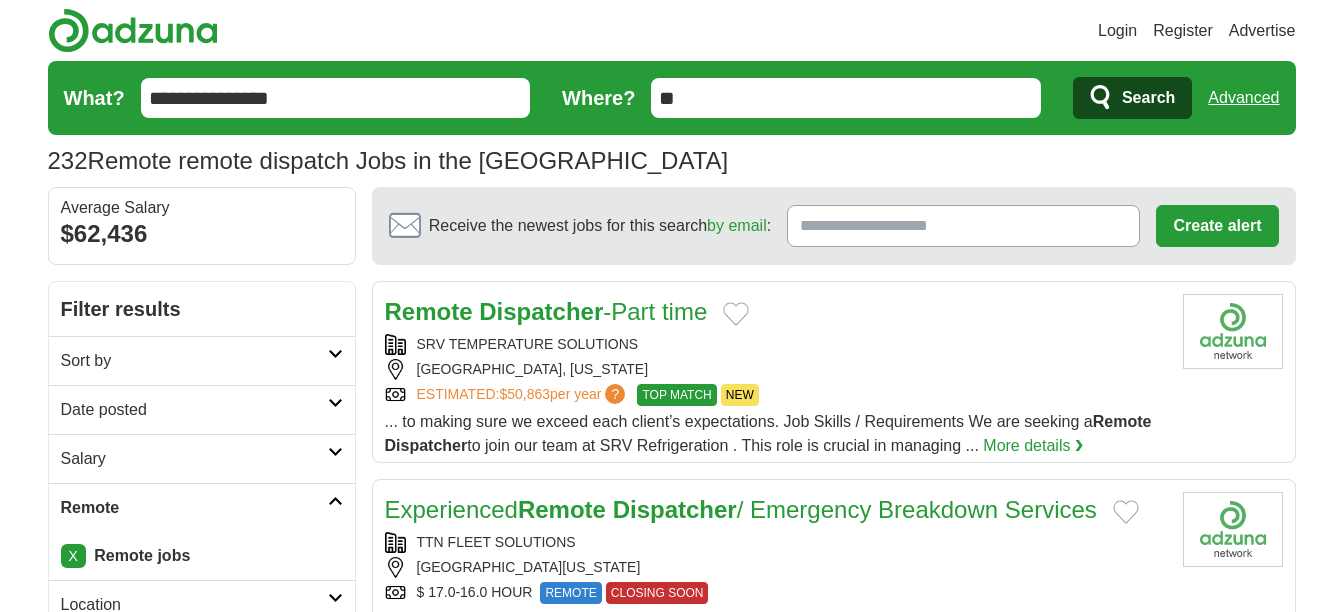 scroll, scrollTop: 0, scrollLeft: 0, axis: both 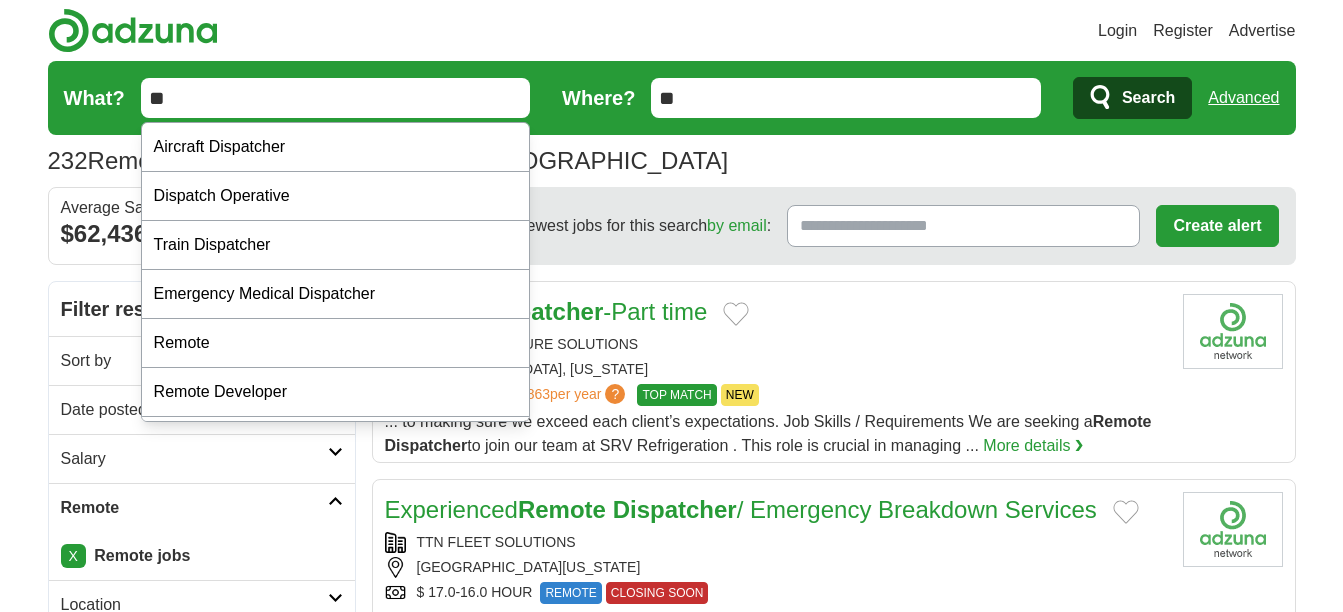 type on "*" 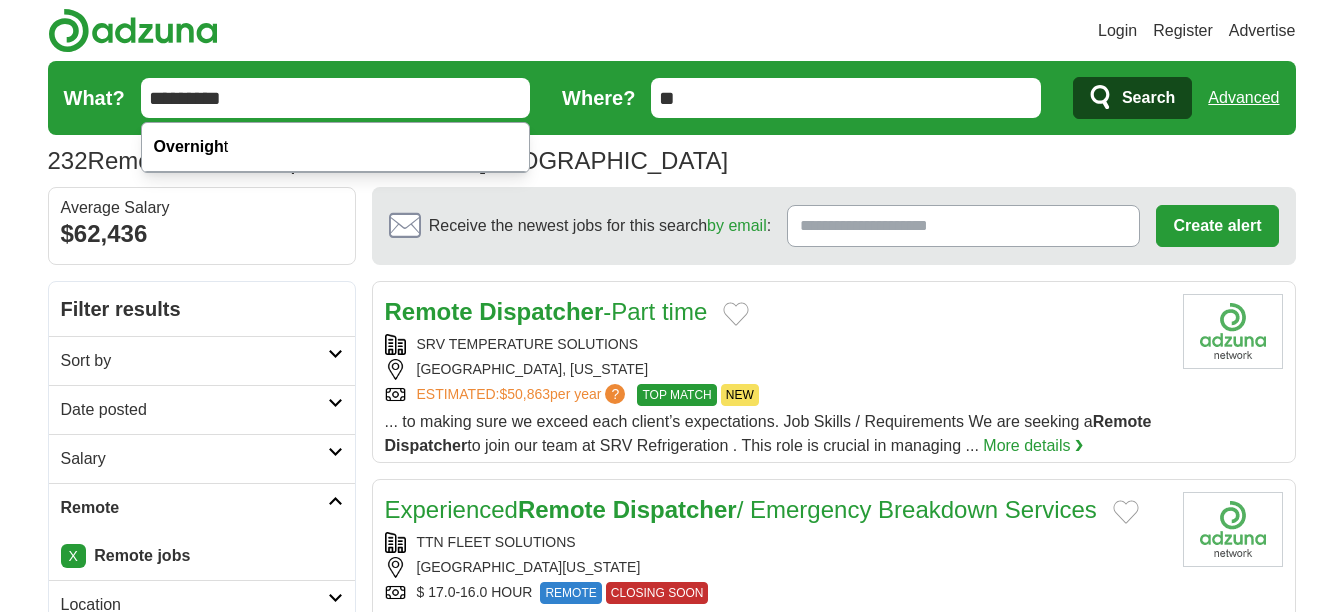 type on "*********" 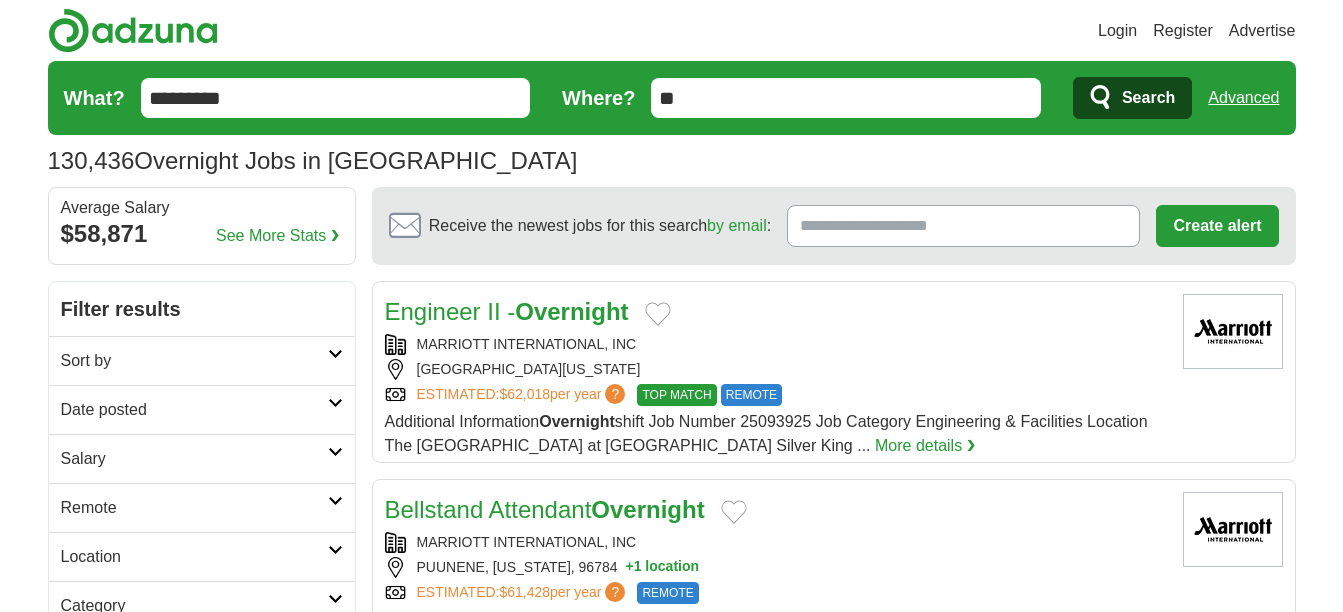 scroll, scrollTop: 0, scrollLeft: 0, axis: both 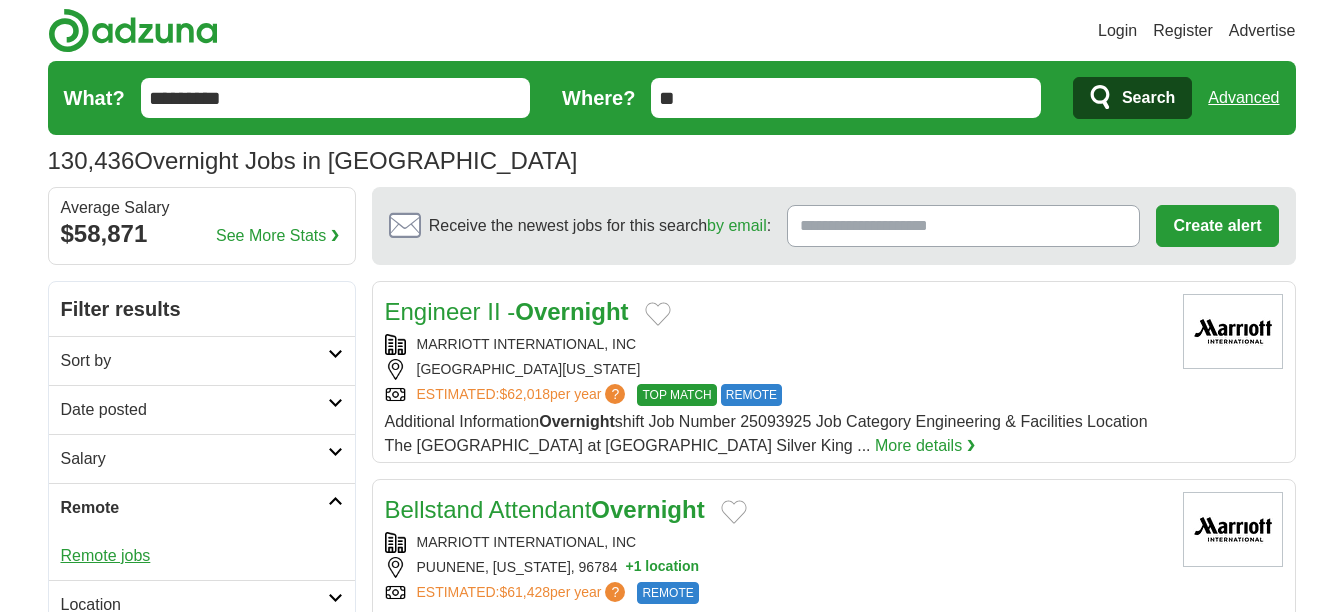 click on "Remote jobs" at bounding box center (106, 555) 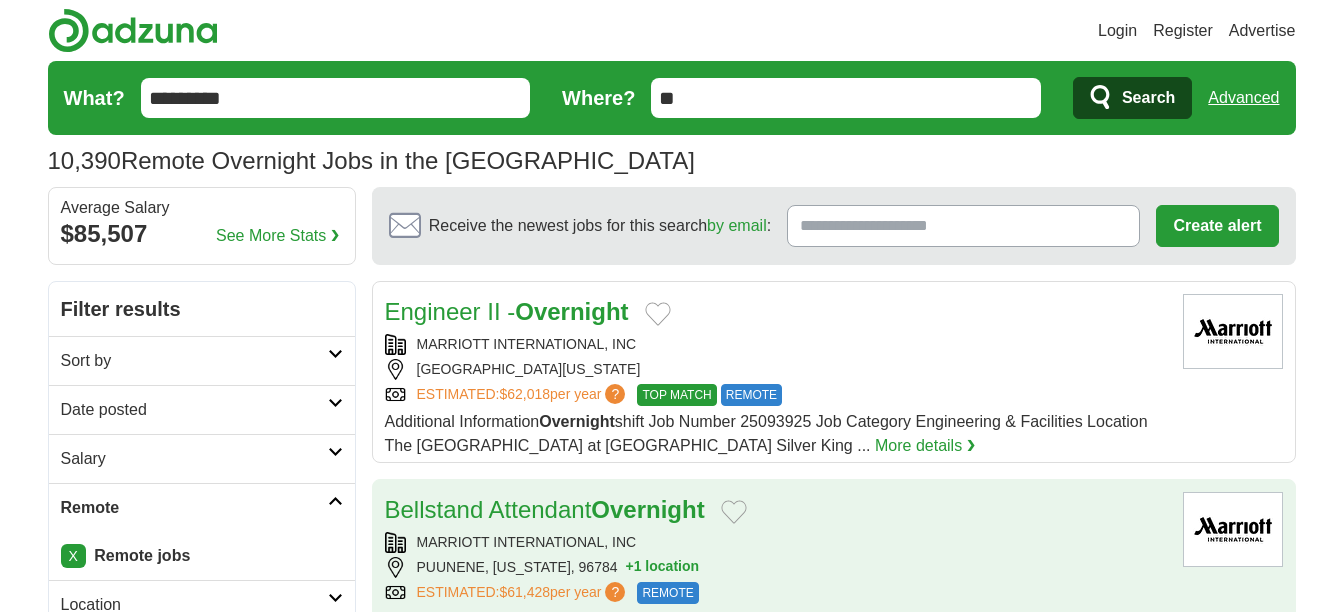 scroll, scrollTop: 0, scrollLeft: 0, axis: both 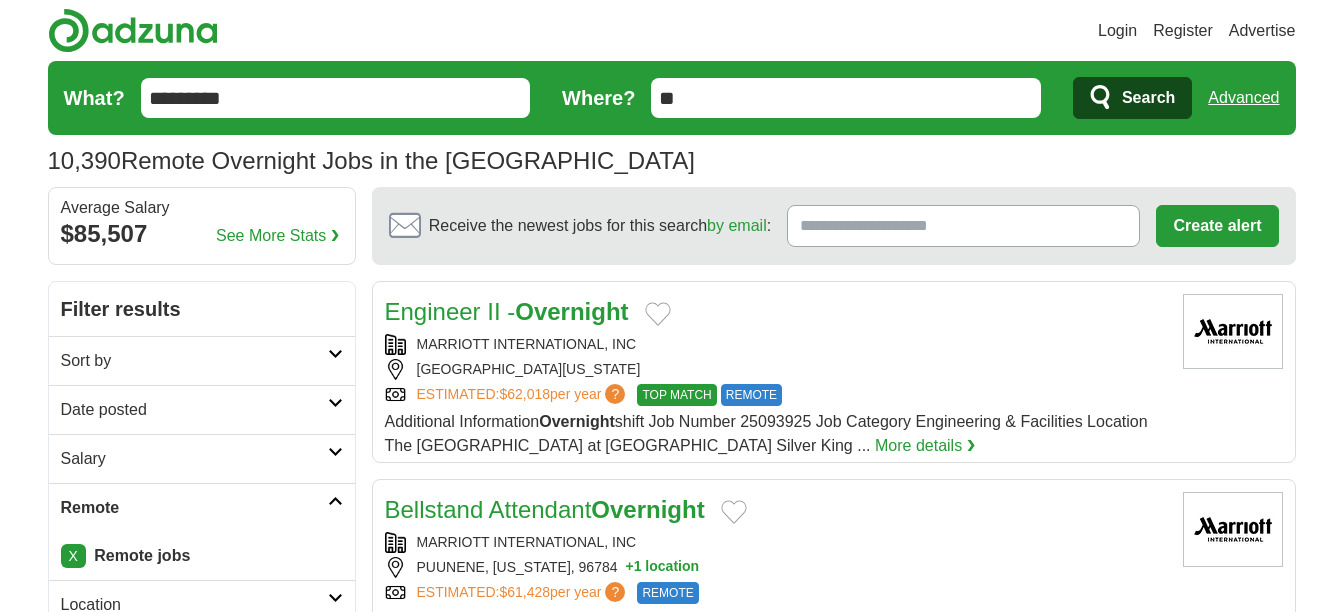 click on "*********" at bounding box center (336, 98) 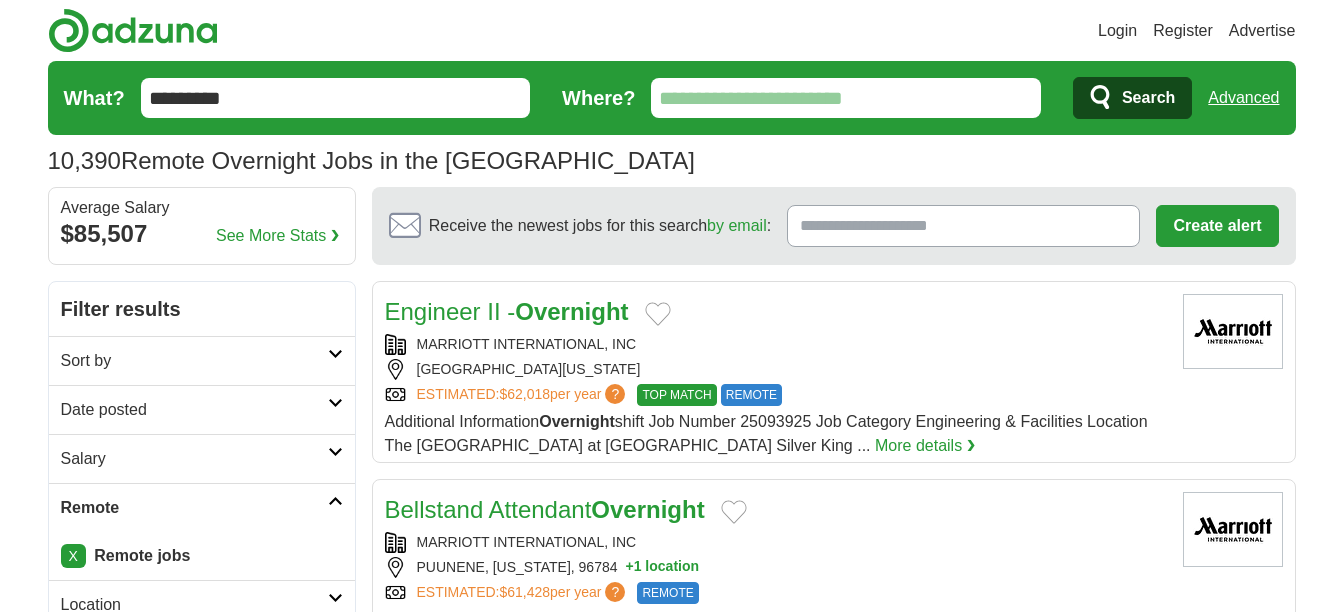 type 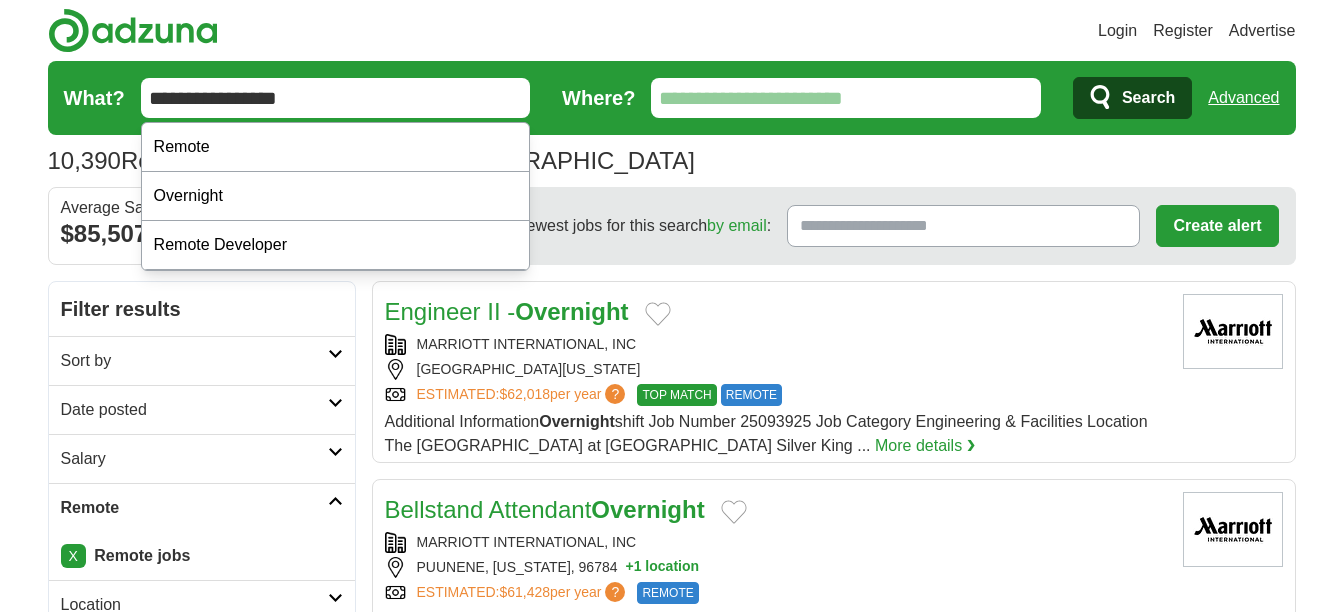 type on "**********" 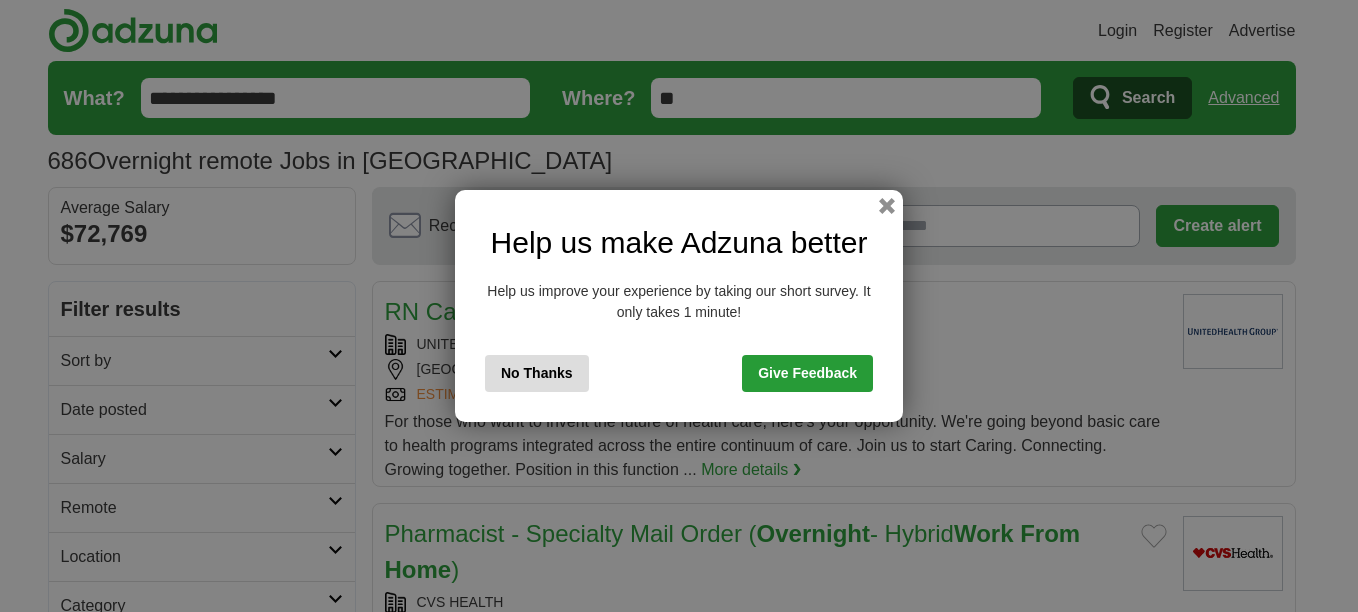scroll, scrollTop: 0, scrollLeft: 0, axis: both 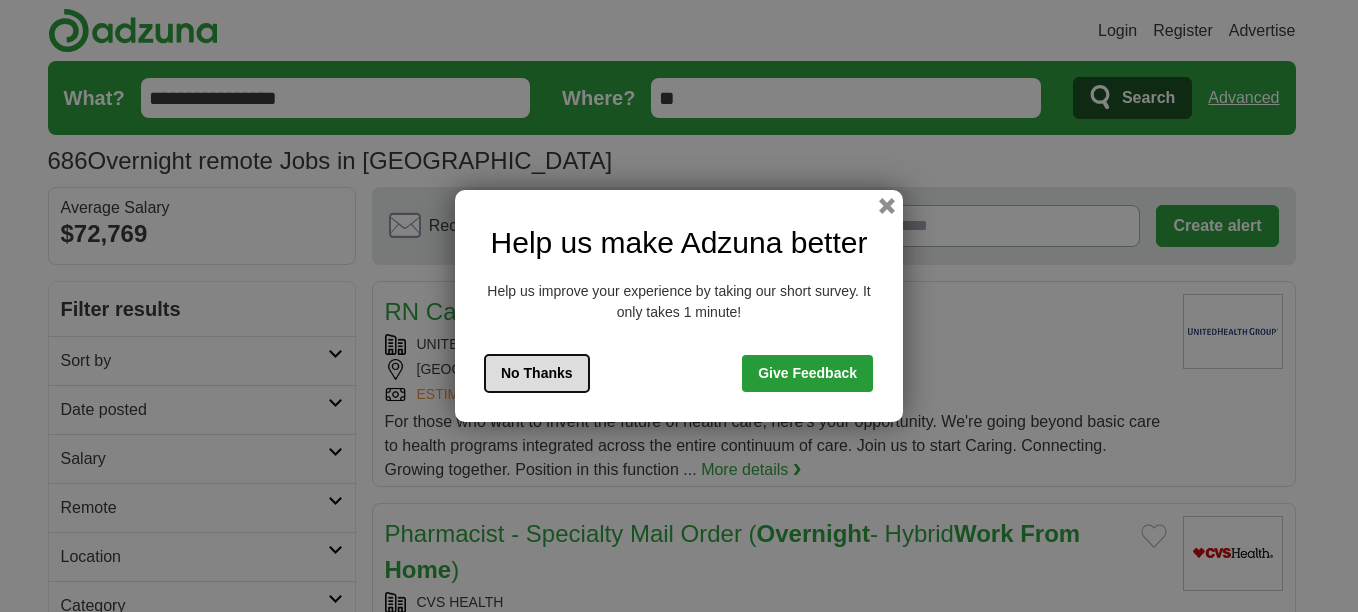 click on "No Thanks" at bounding box center [537, 373] 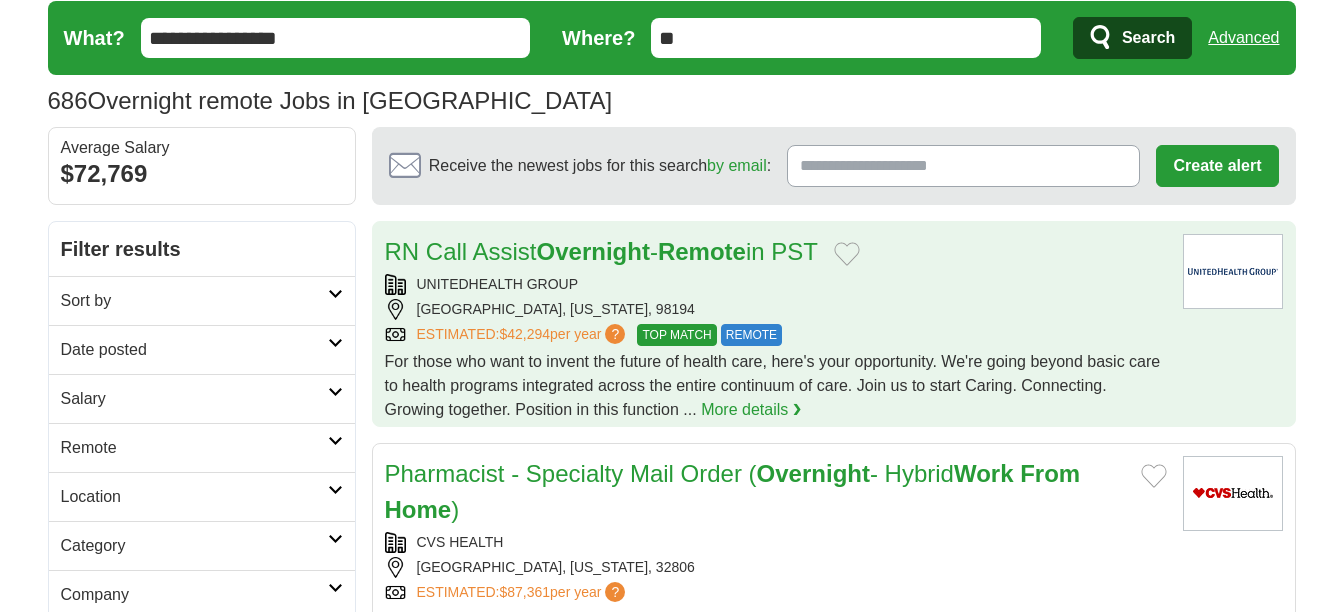 scroll, scrollTop: 40, scrollLeft: 0, axis: vertical 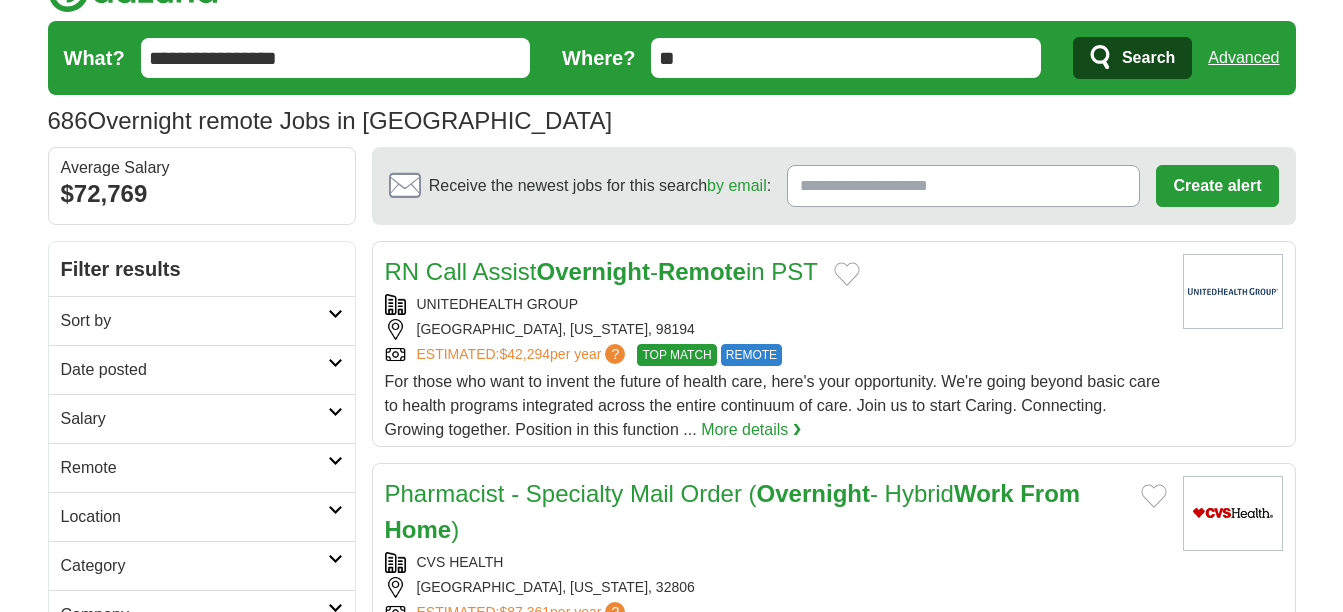 click on "Date posted" at bounding box center [202, 369] 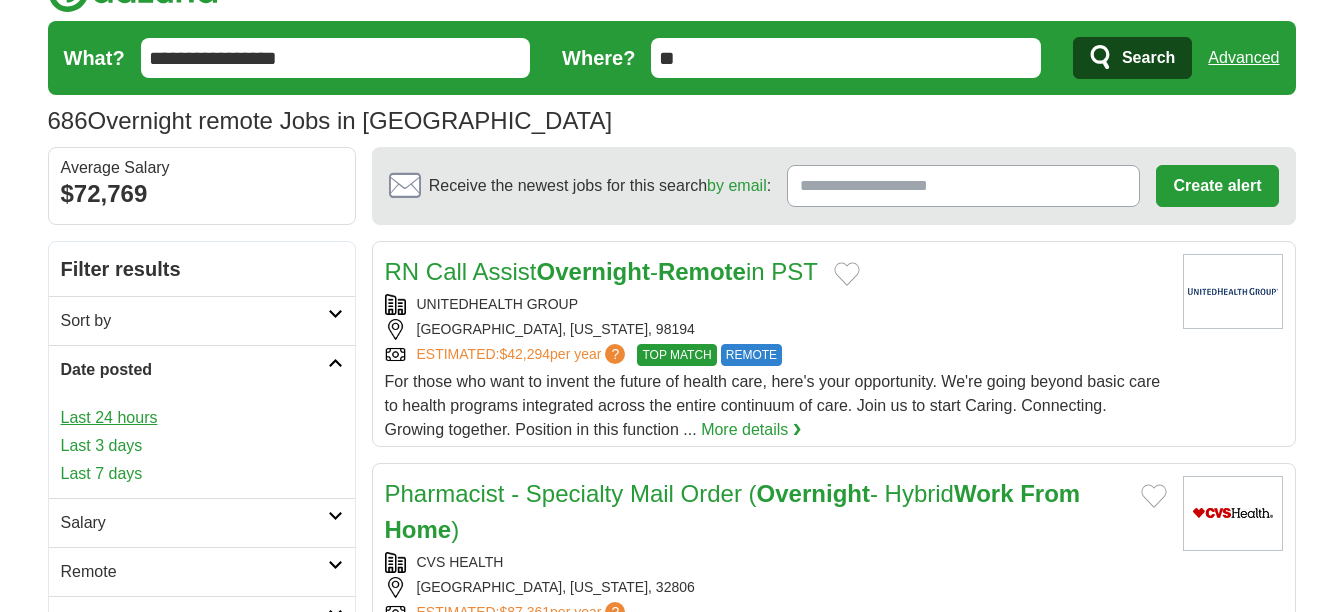 click on "Last 24 hours" at bounding box center [202, 418] 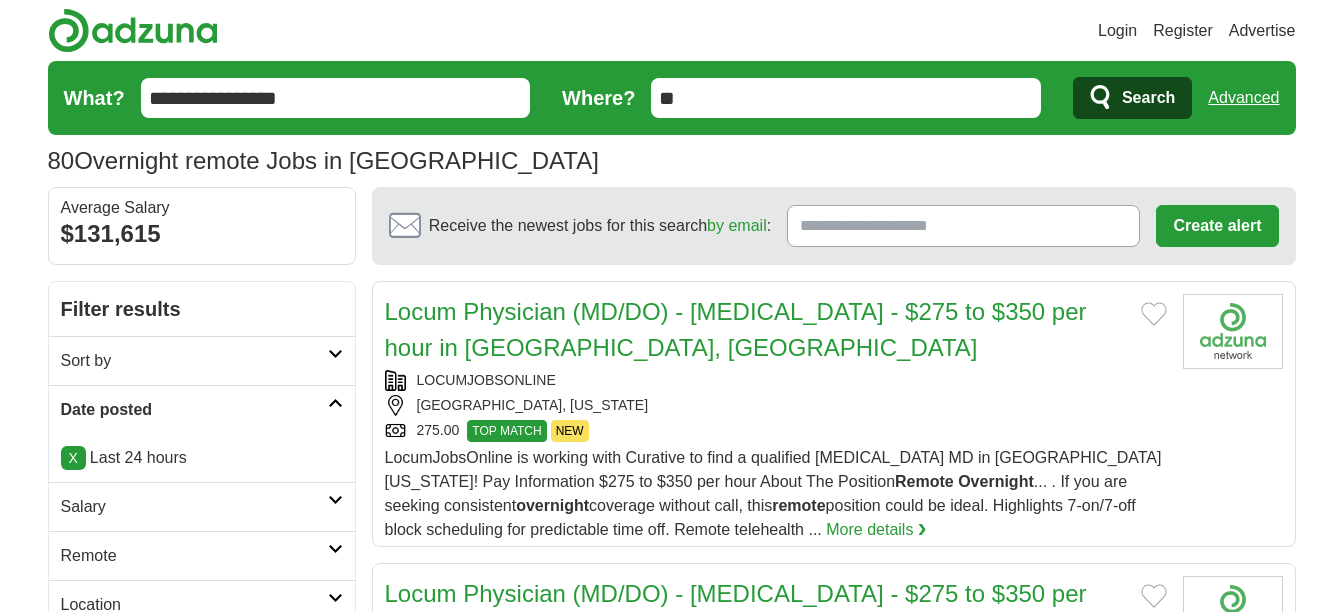 scroll, scrollTop: 0, scrollLeft: 0, axis: both 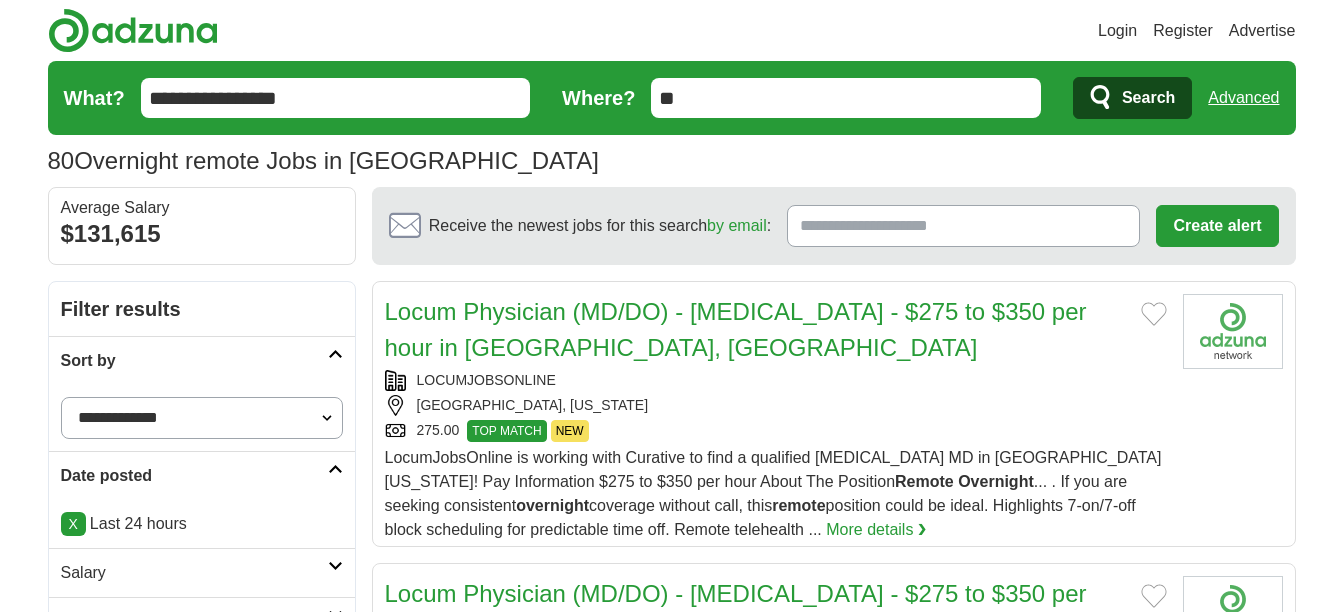 click on "**********" at bounding box center (202, 418) 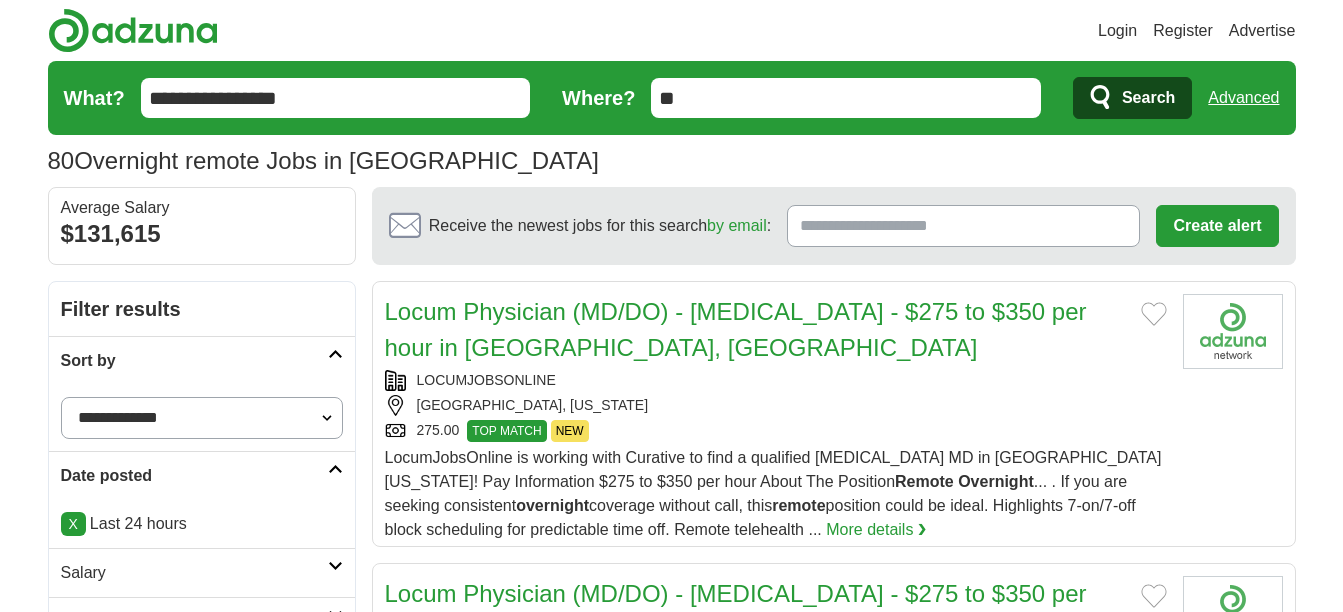 select on "**********" 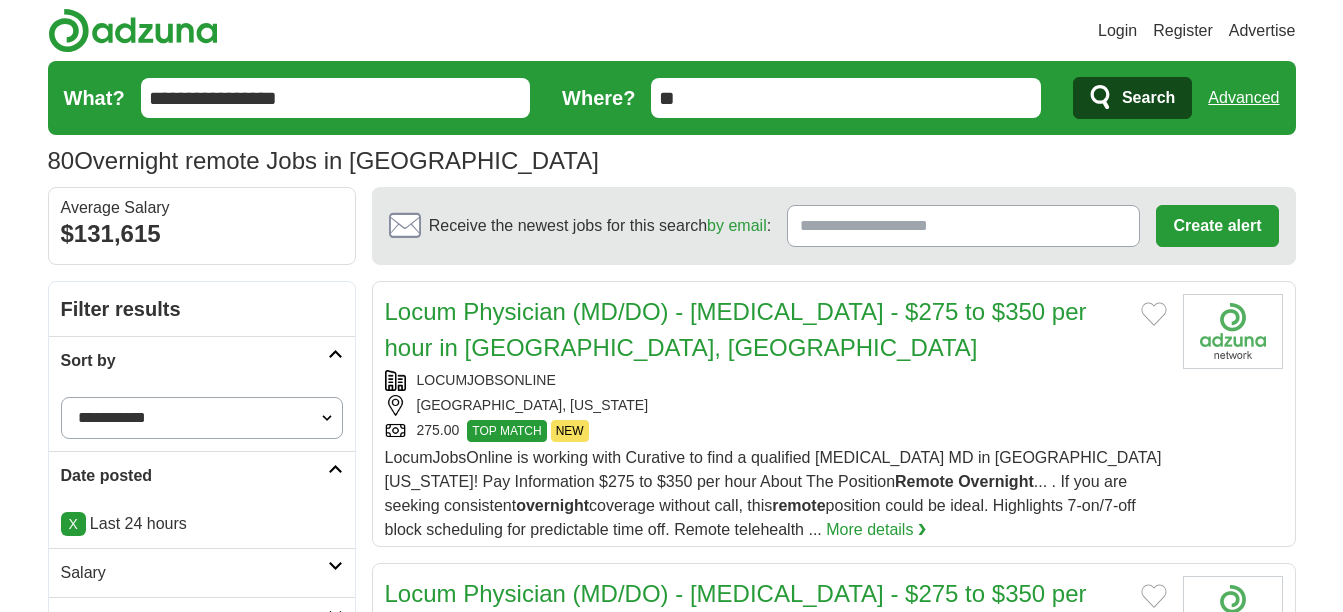 click on "**********" at bounding box center [202, 418] 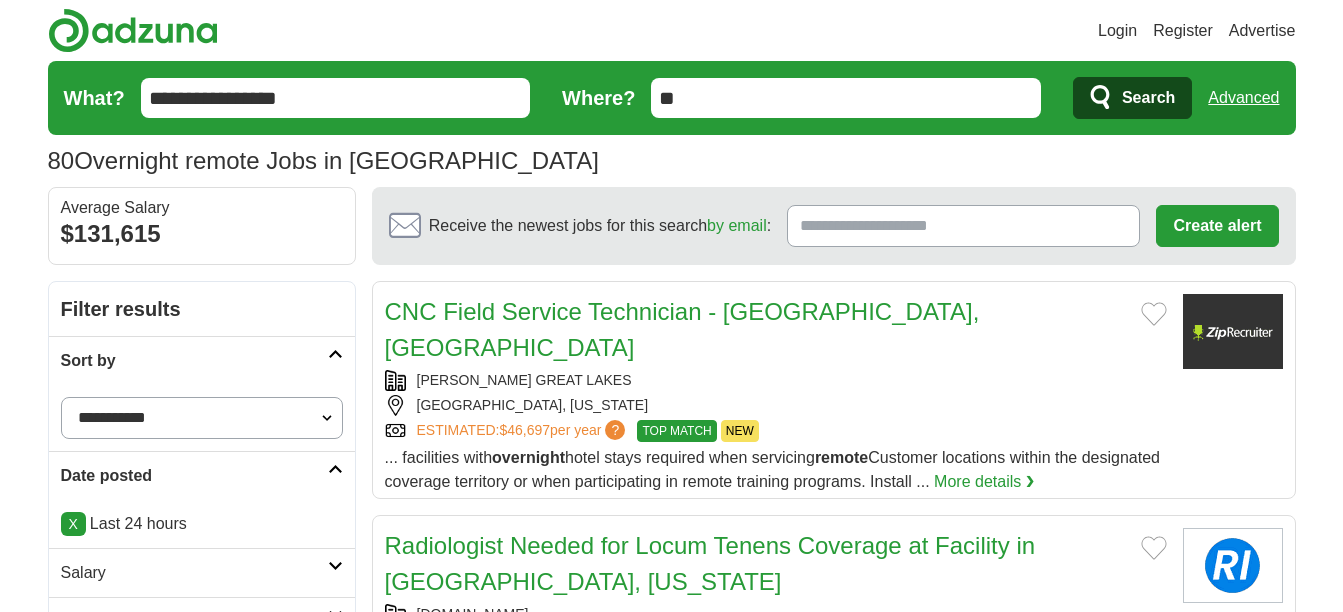 scroll, scrollTop: 0, scrollLeft: 0, axis: both 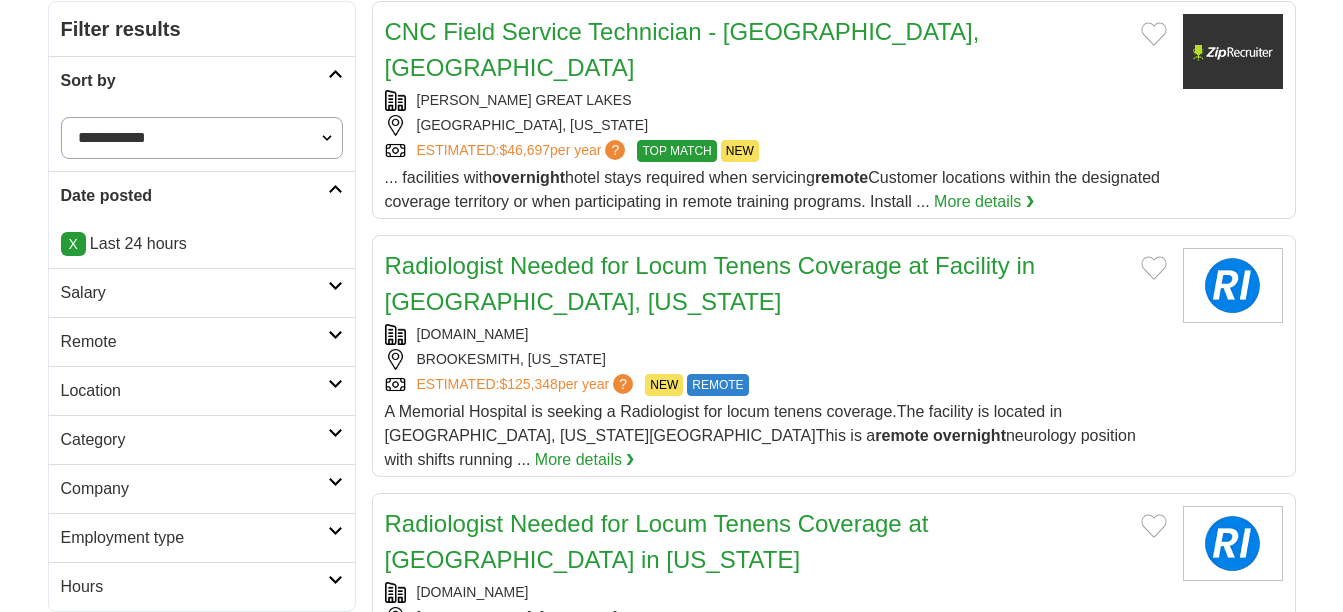 click on "Remote" at bounding box center [202, 341] 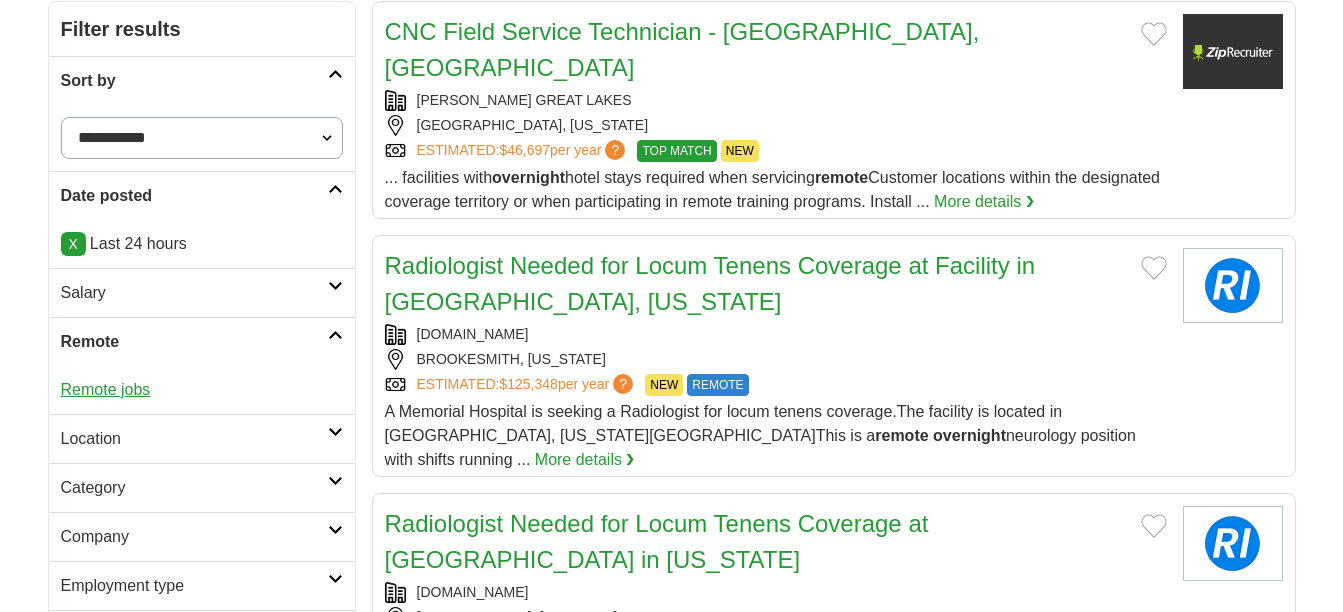click on "Remote jobs" at bounding box center [106, 389] 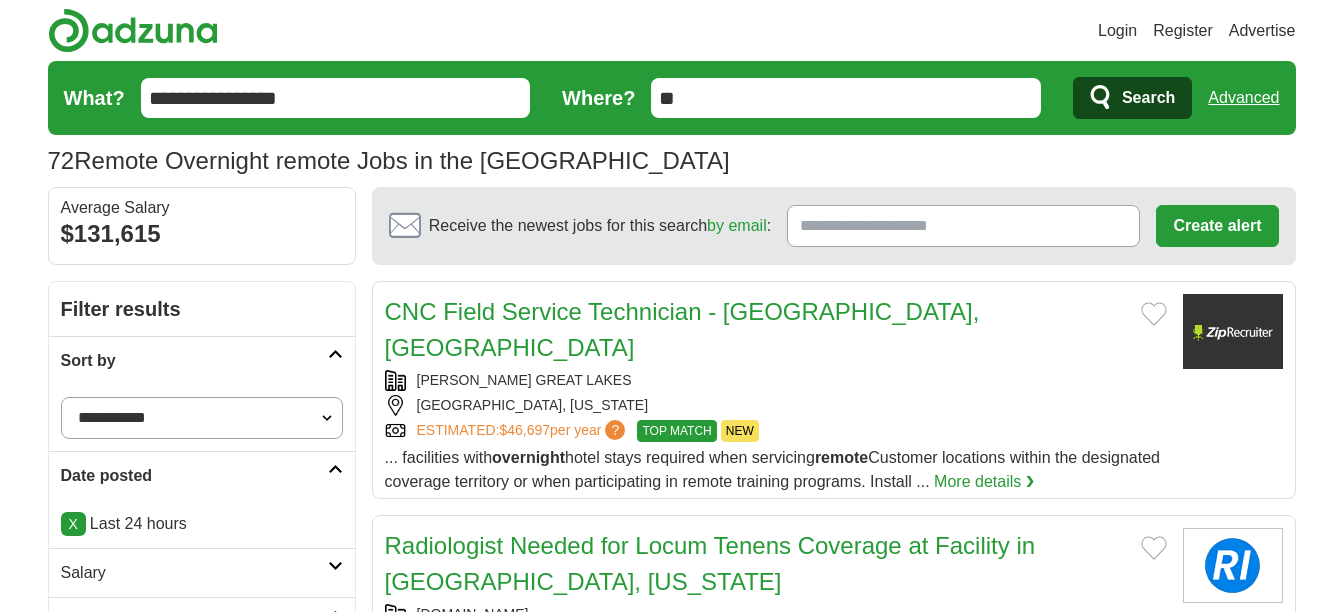 scroll, scrollTop: 0, scrollLeft: 0, axis: both 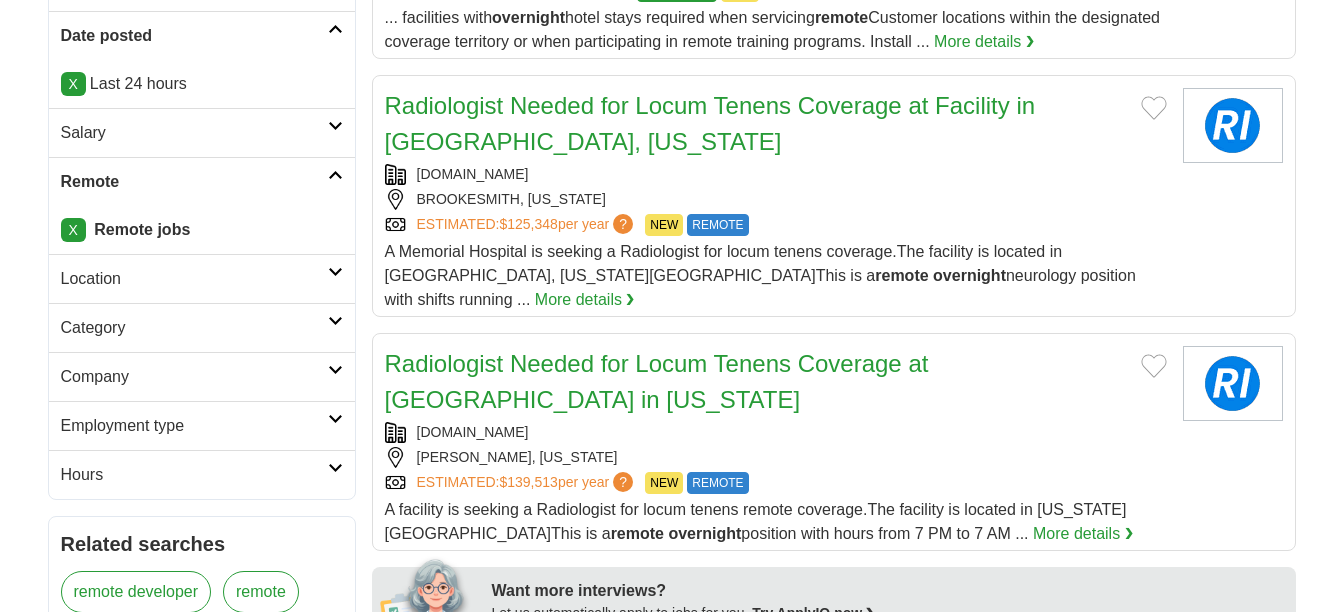 click at bounding box center [335, 468] 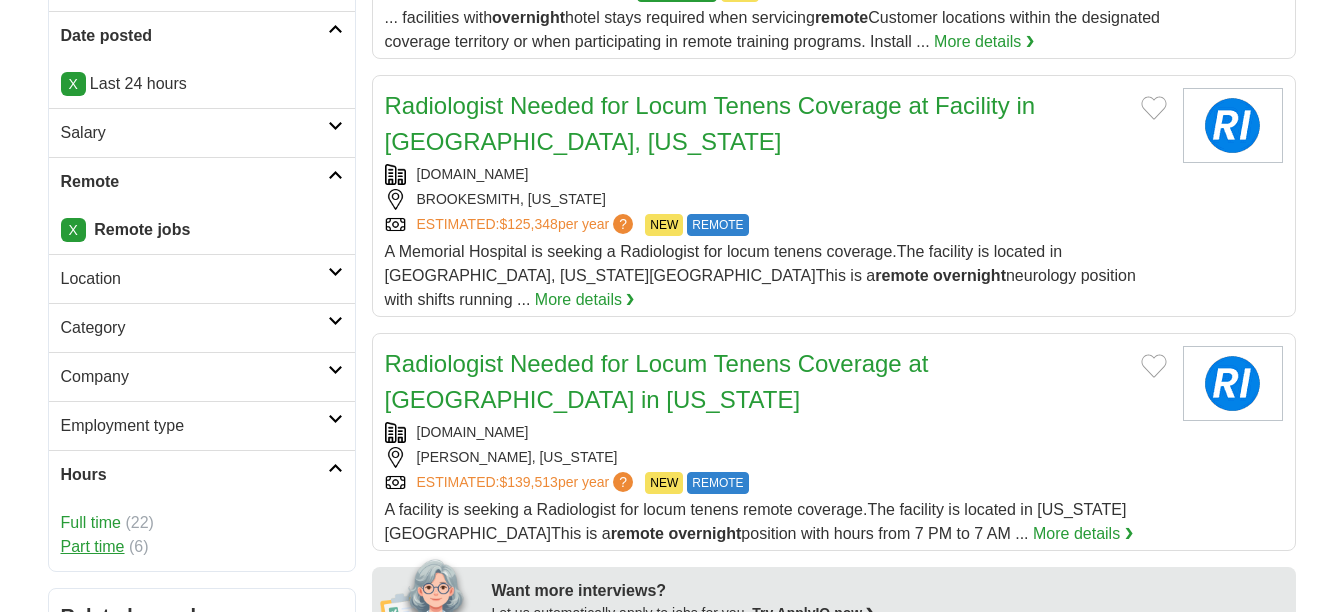 click on "Part time" at bounding box center (93, 546) 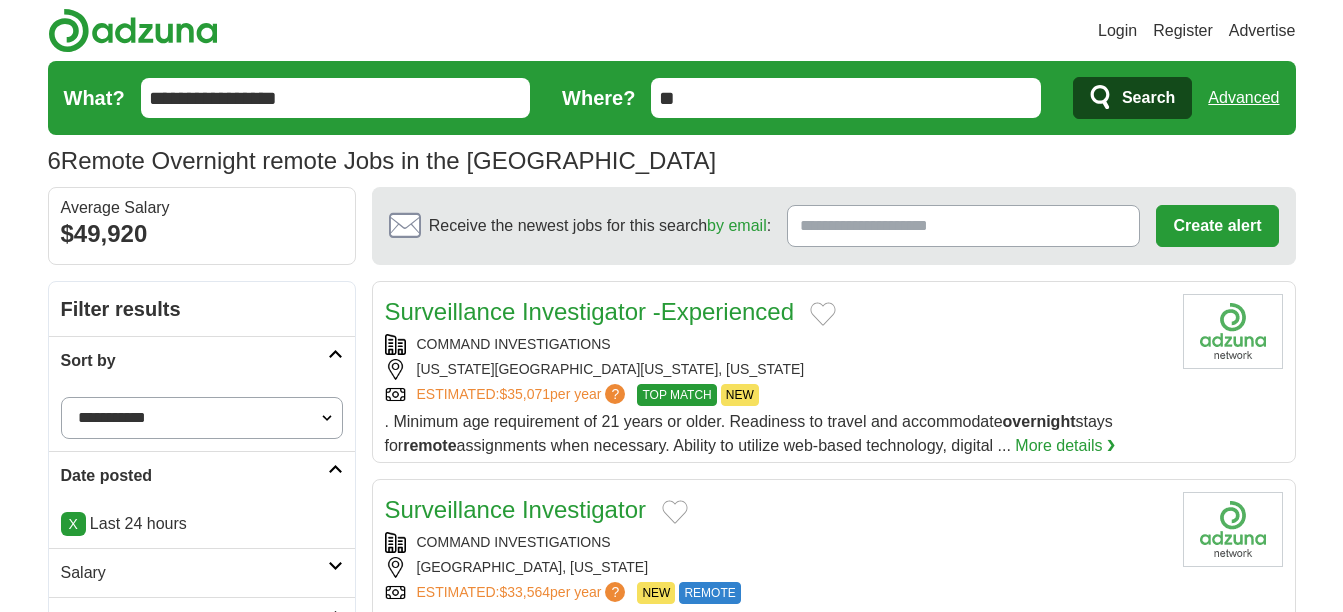 scroll, scrollTop: 0, scrollLeft: 0, axis: both 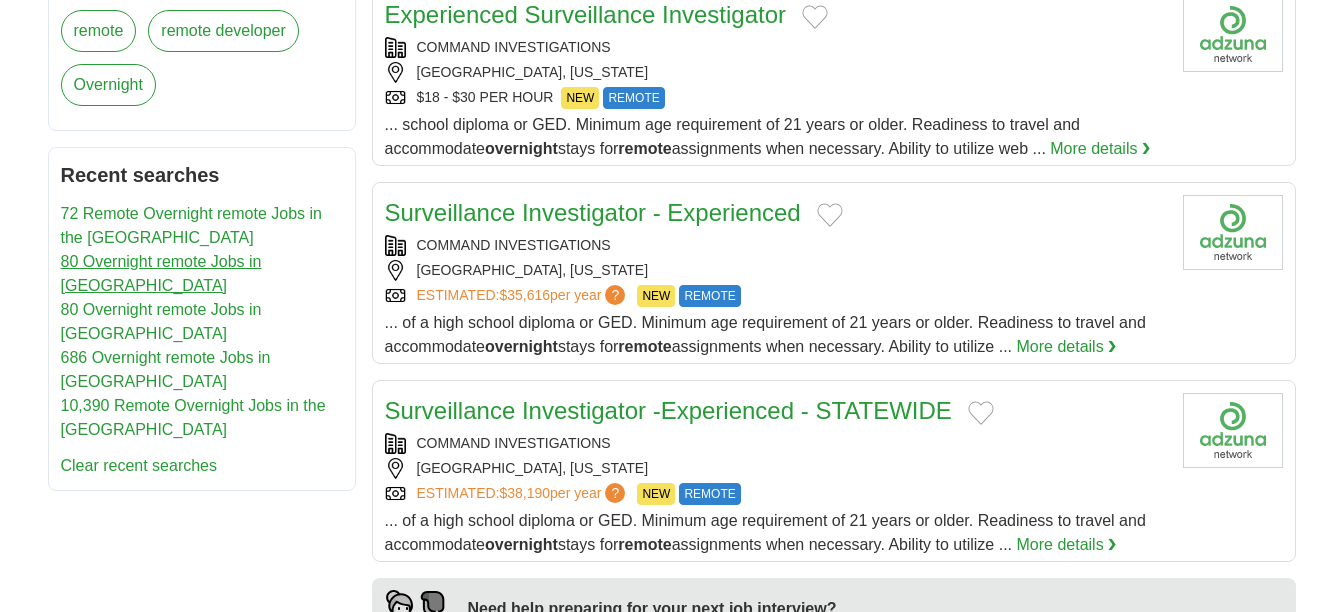 click on "80
Overnight remote Jobs in [GEOGRAPHIC_DATA]" at bounding box center (161, 273) 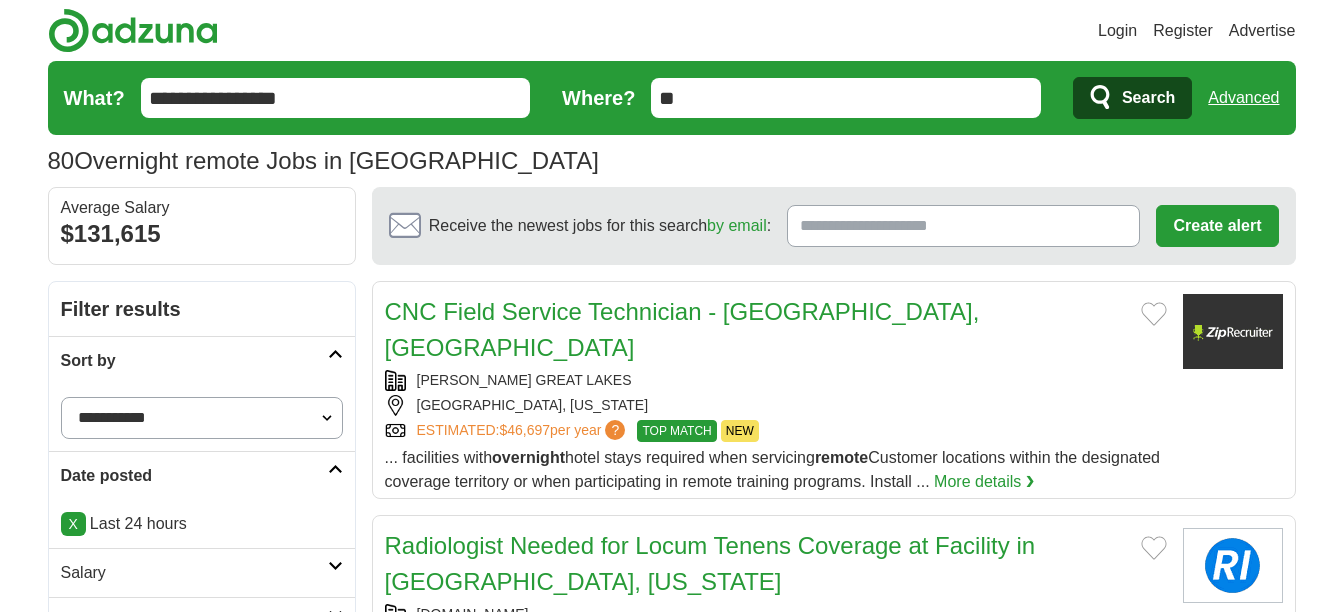 scroll, scrollTop: 0, scrollLeft: 0, axis: both 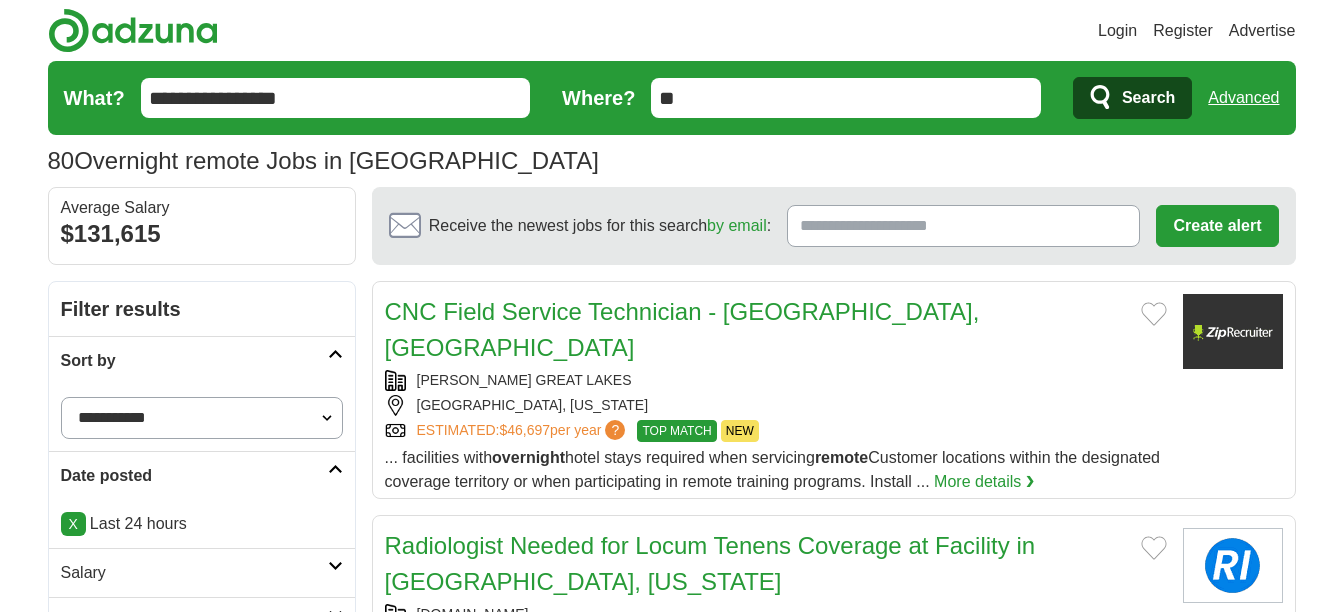 click on "**********" at bounding box center [336, 98] 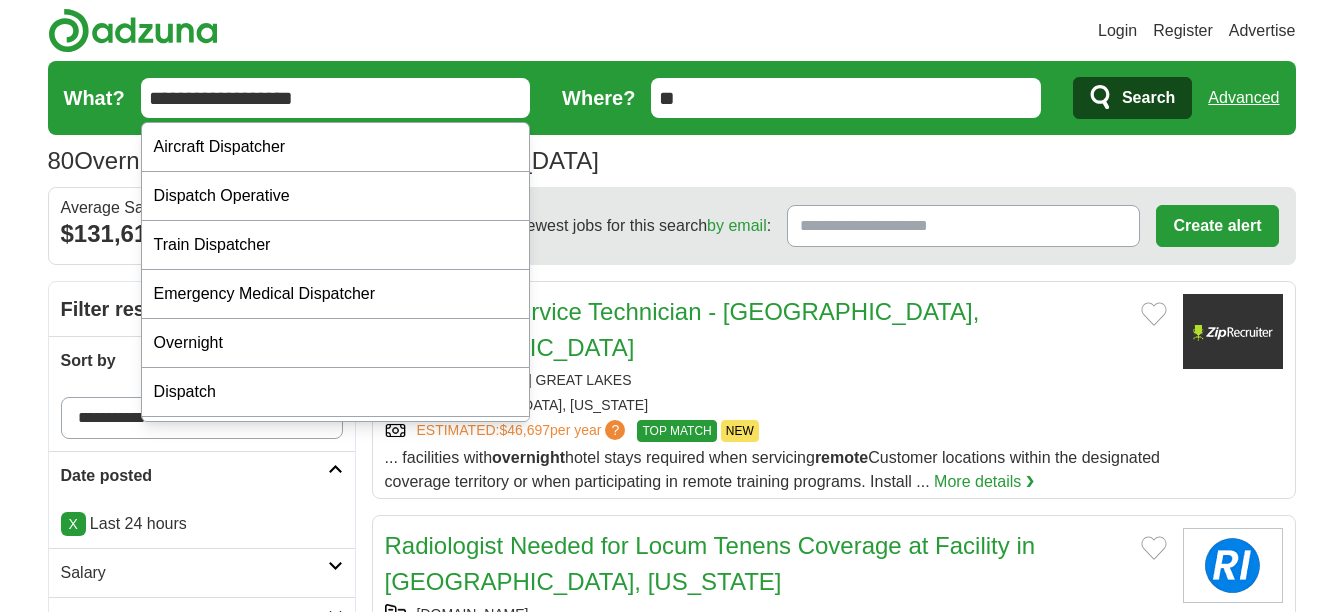 type on "**********" 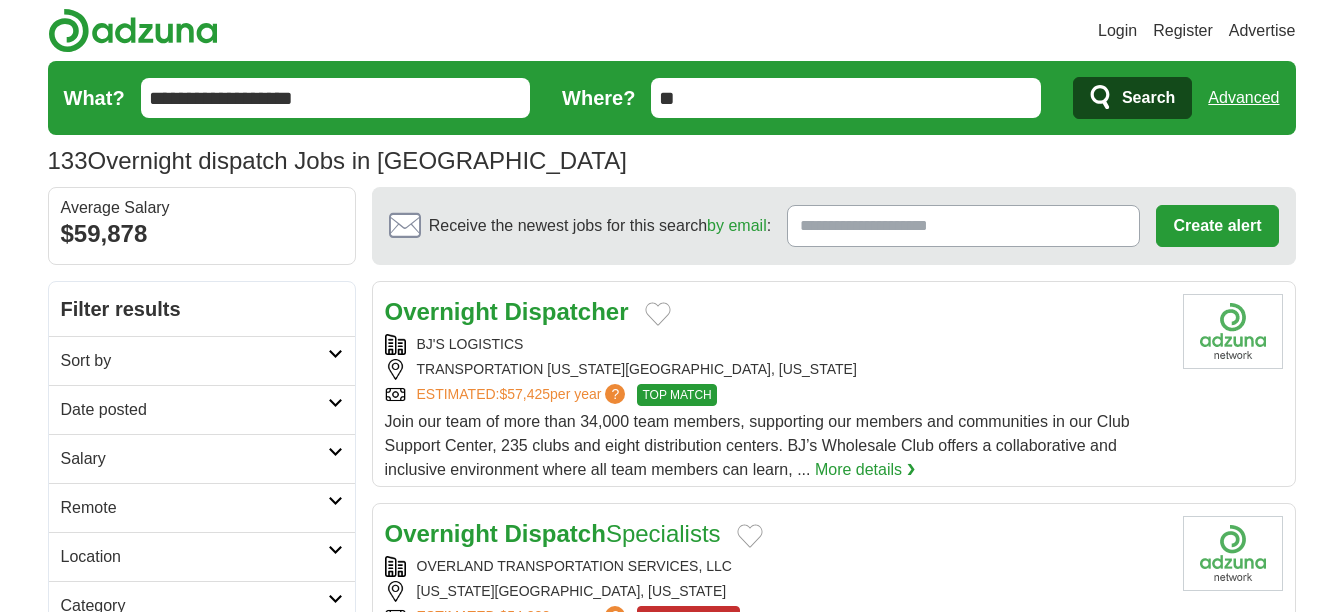 scroll, scrollTop: 0, scrollLeft: 0, axis: both 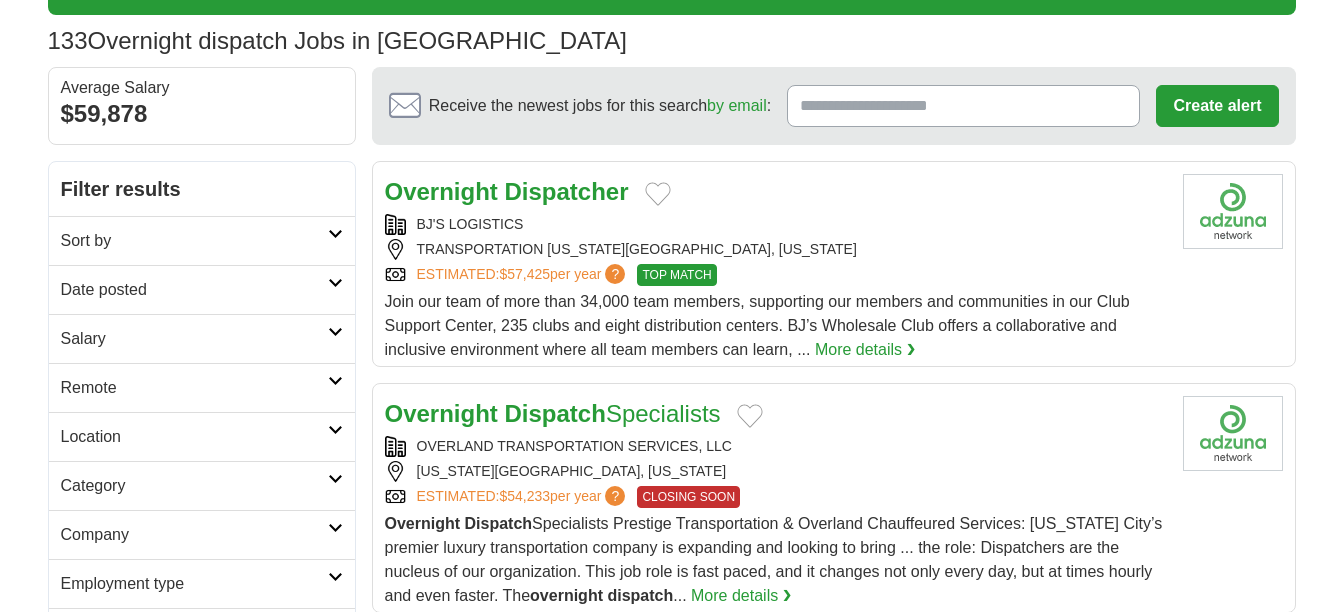 click on "Remote" at bounding box center (202, 387) 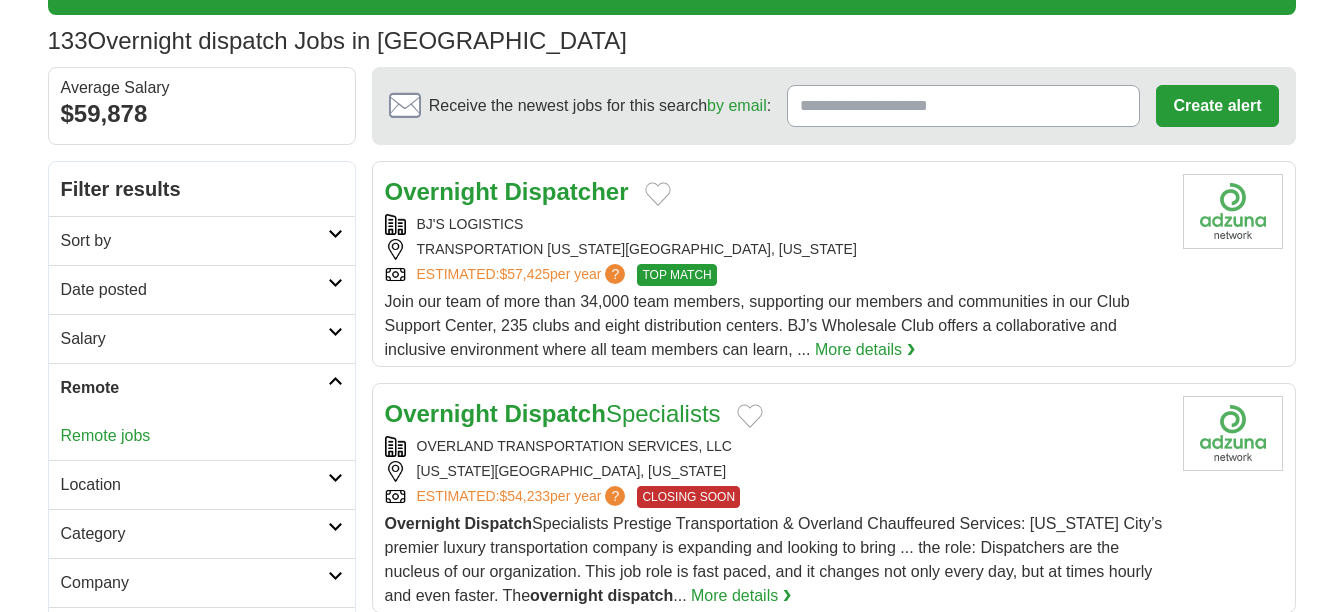 click on "Remote jobs" at bounding box center [202, 436] 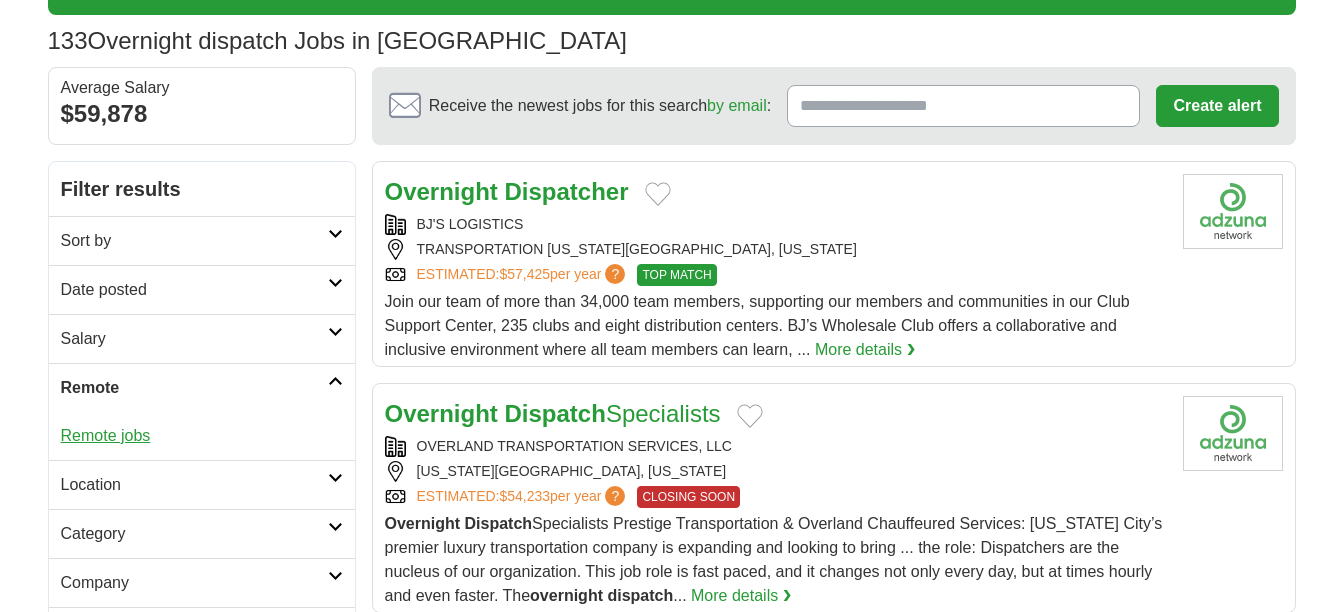 click on "Remote jobs" at bounding box center (106, 435) 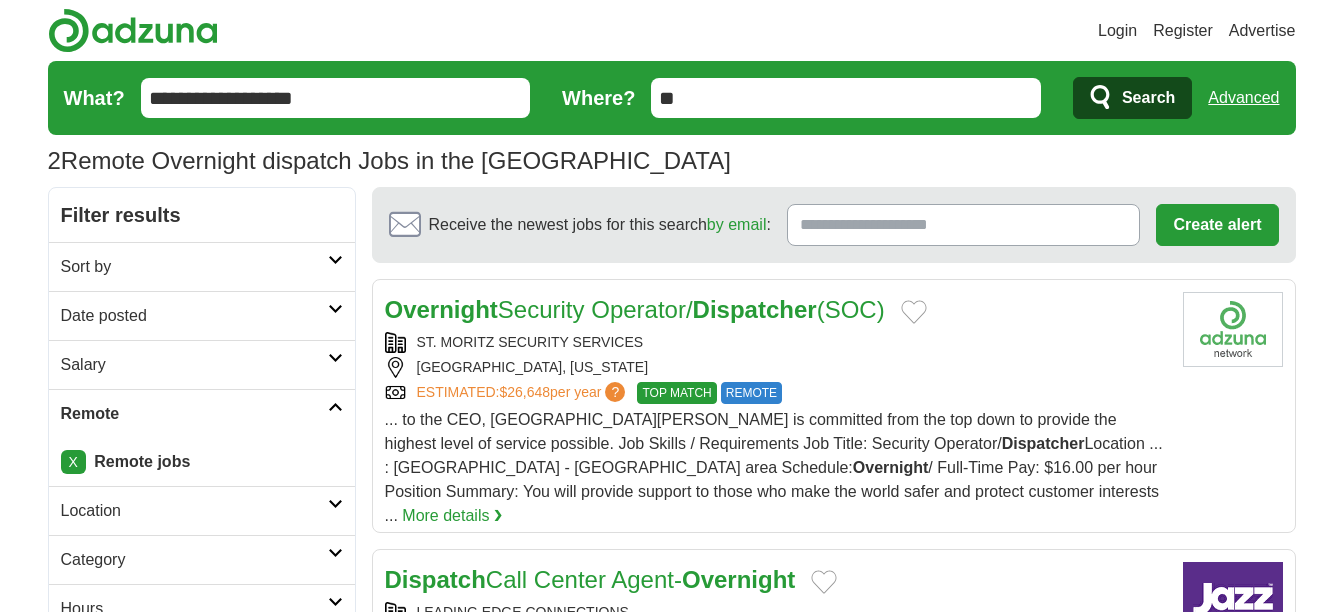 scroll, scrollTop: 0, scrollLeft: 0, axis: both 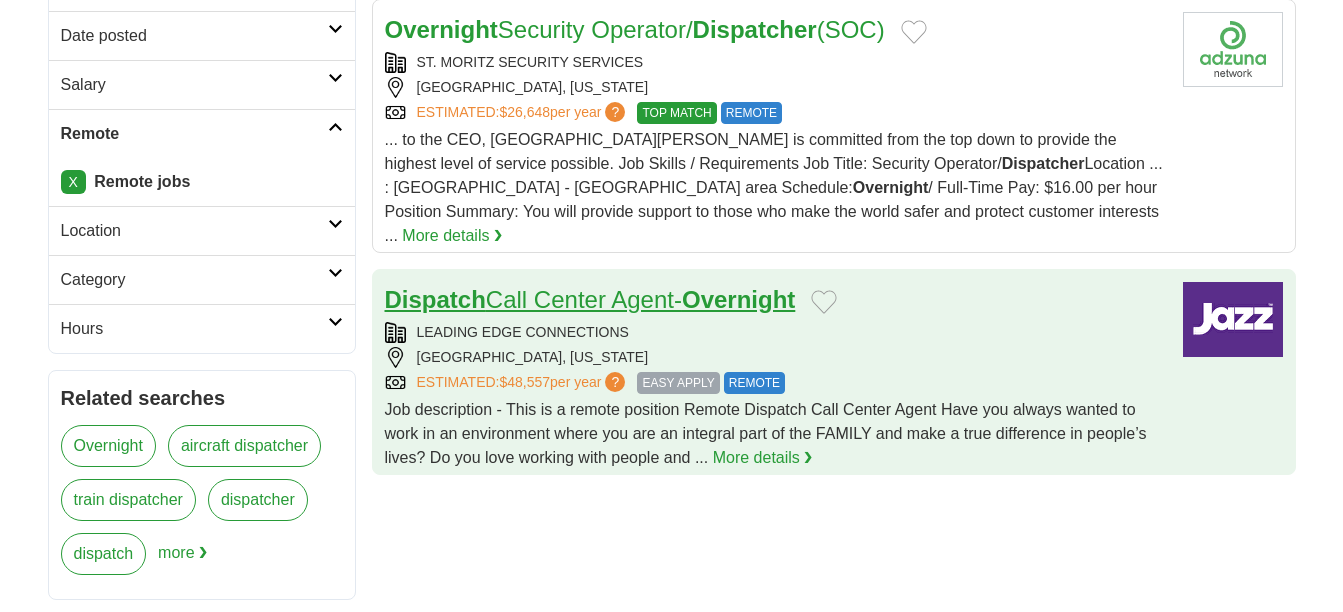 click on "Overnight" at bounding box center (738, 299) 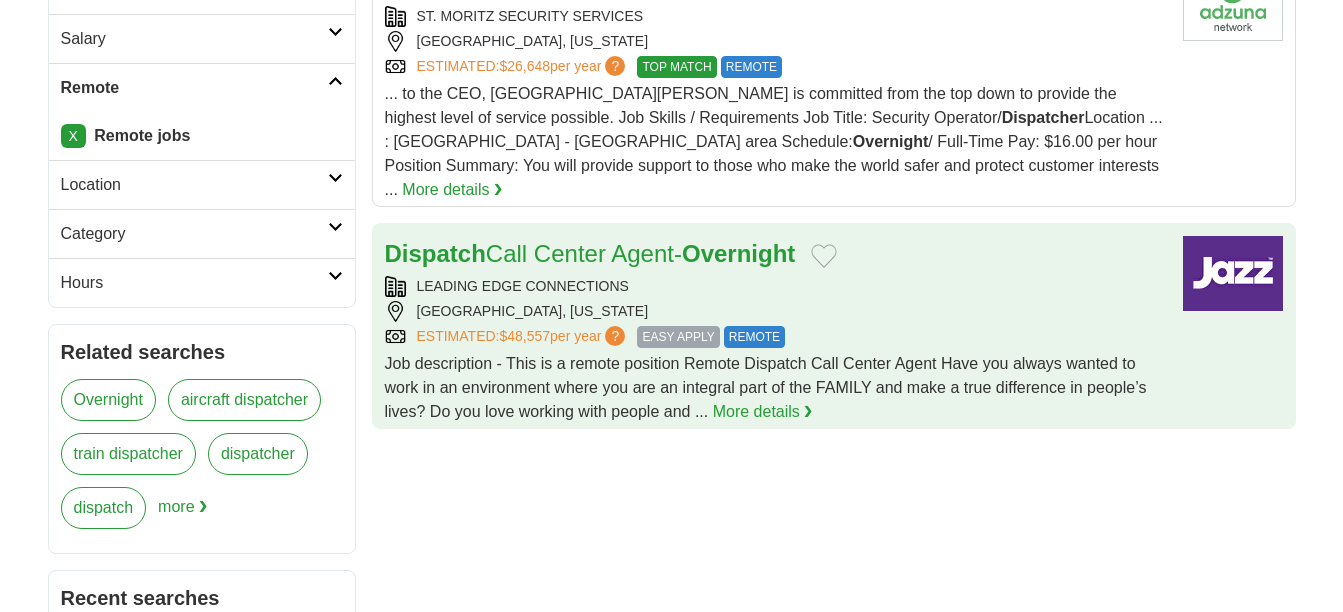 scroll, scrollTop: 160, scrollLeft: 0, axis: vertical 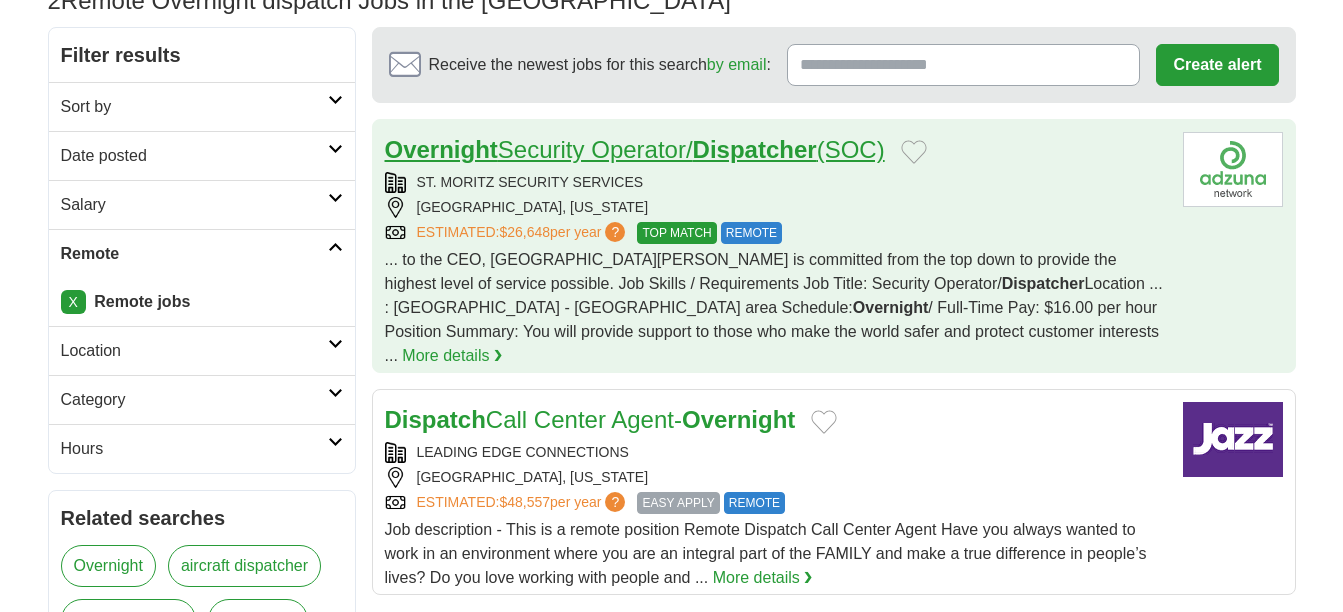 click on "Dispatcher" at bounding box center [755, 149] 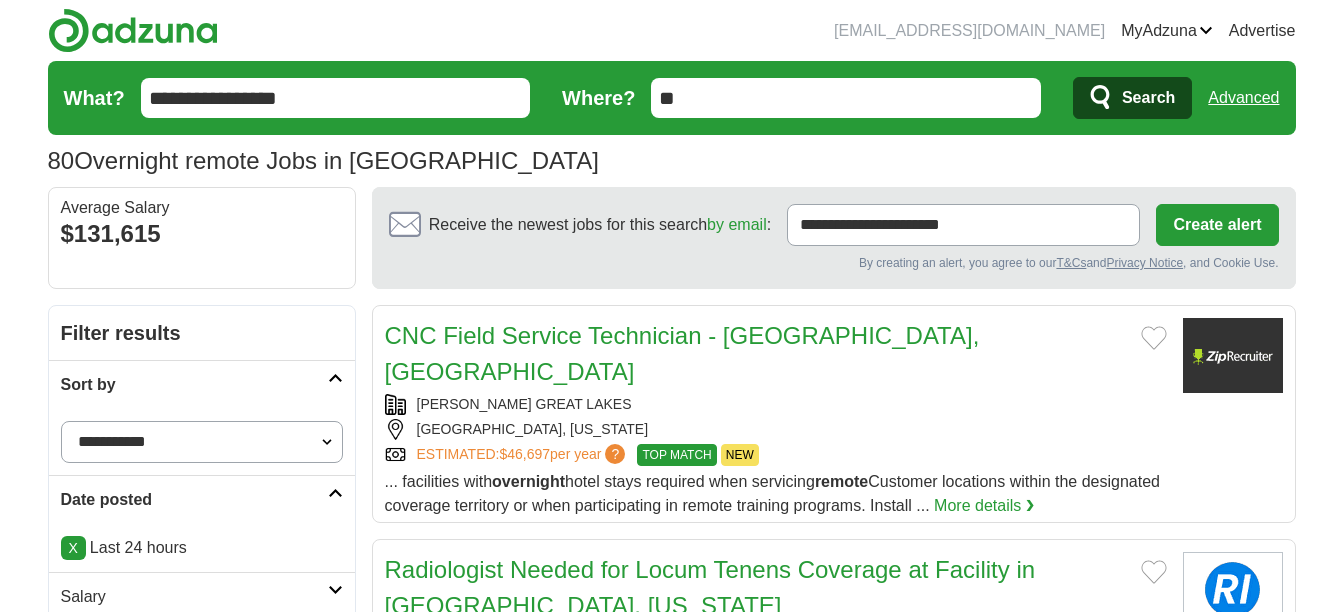scroll, scrollTop: 0, scrollLeft: 0, axis: both 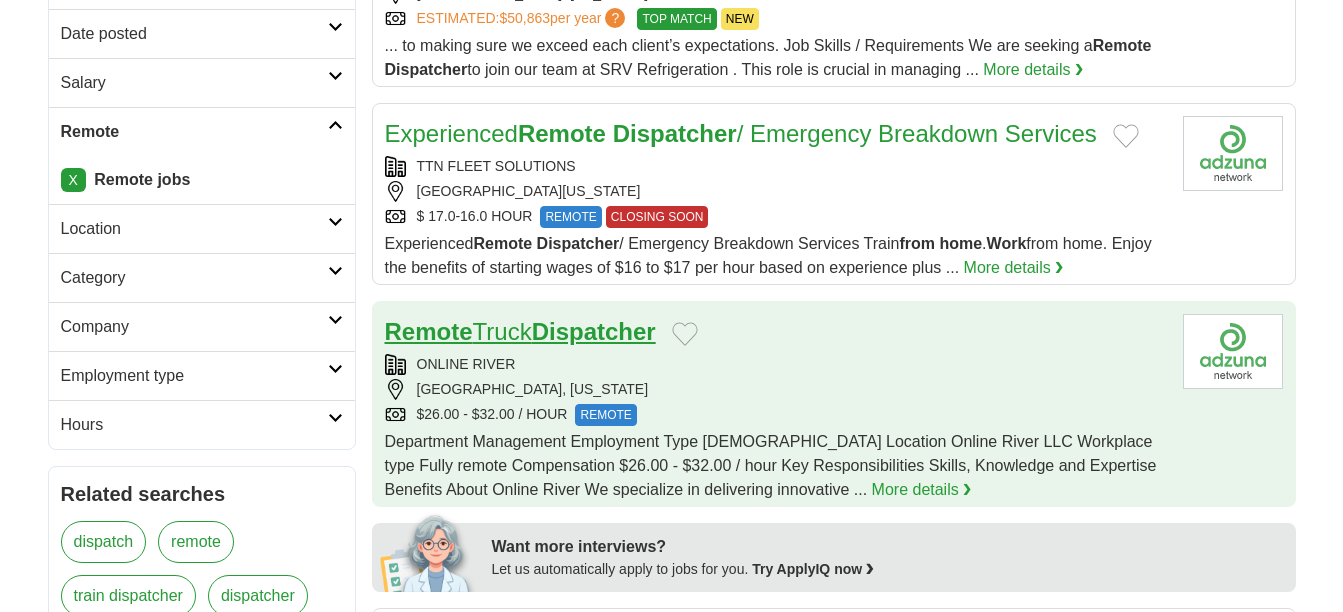 click on "Dispatcher" at bounding box center [594, 331] 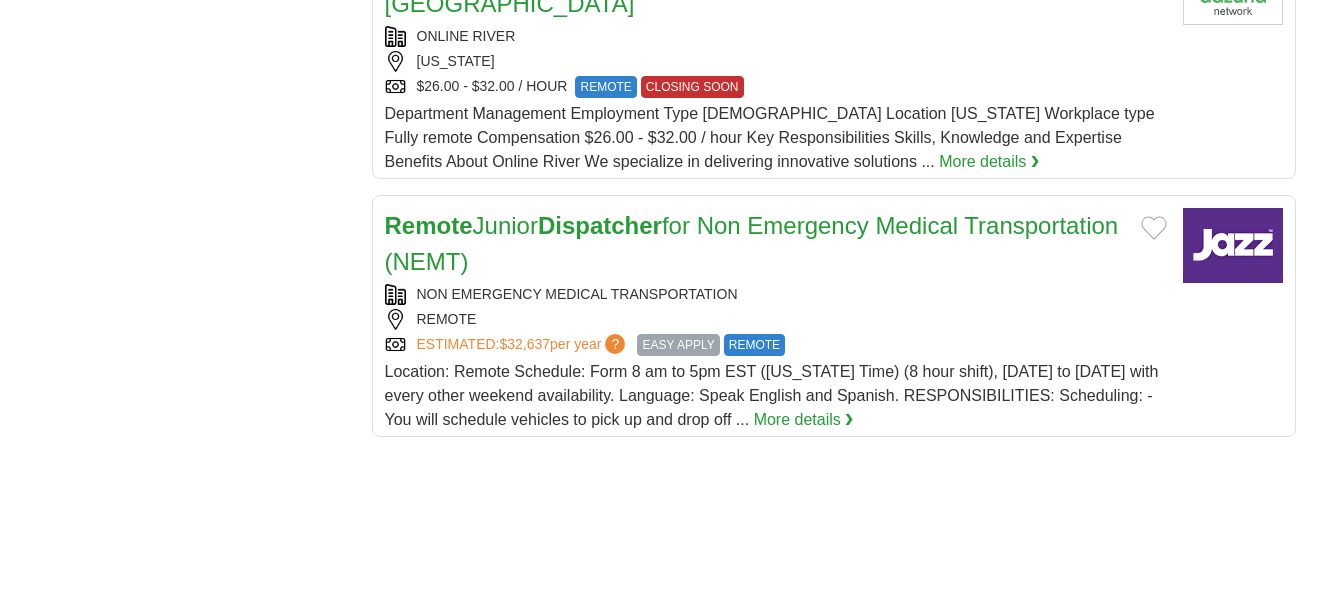 scroll, scrollTop: 2000, scrollLeft: 0, axis: vertical 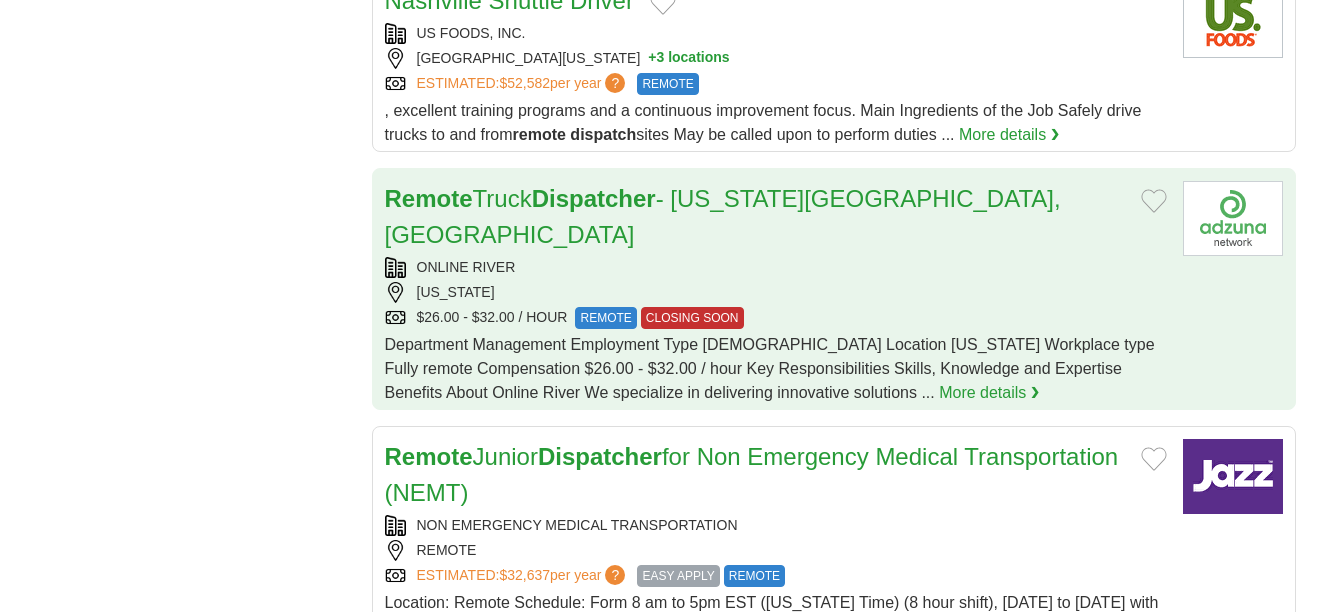 click on "Remote  Truck  Dispatcher - [US_STATE][GEOGRAPHIC_DATA],[GEOGRAPHIC_DATA]
ONLINE RIVER
[US_STATE]
$26.00 - $32.00 / HOUR
REMOTE CLOSING SOON
REMOTE CLOSING SOON
Department Management Employment Type [DEMOGRAPHIC_DATA] Location [US_STATE] Workplace type Fully remote Compensation $26.00 - $32.00 / hour Key Responsibilities Skills, Knowledge and Expertise Benefits About Online River We specialize in delivering innovative solutions ...
more locations:" at bounding box center (776, 293) 